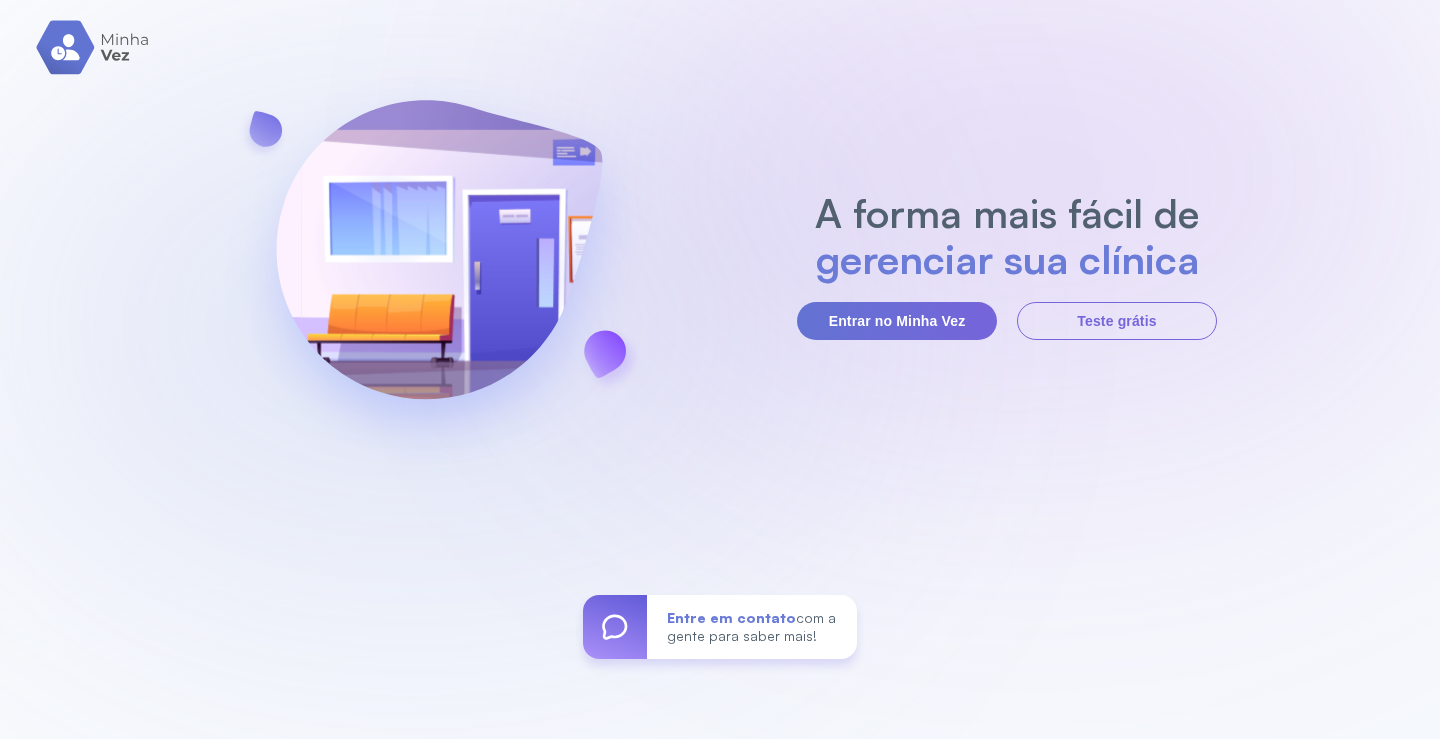 scroll, scrollTop: 0, scrollLeft: 0, axis: both 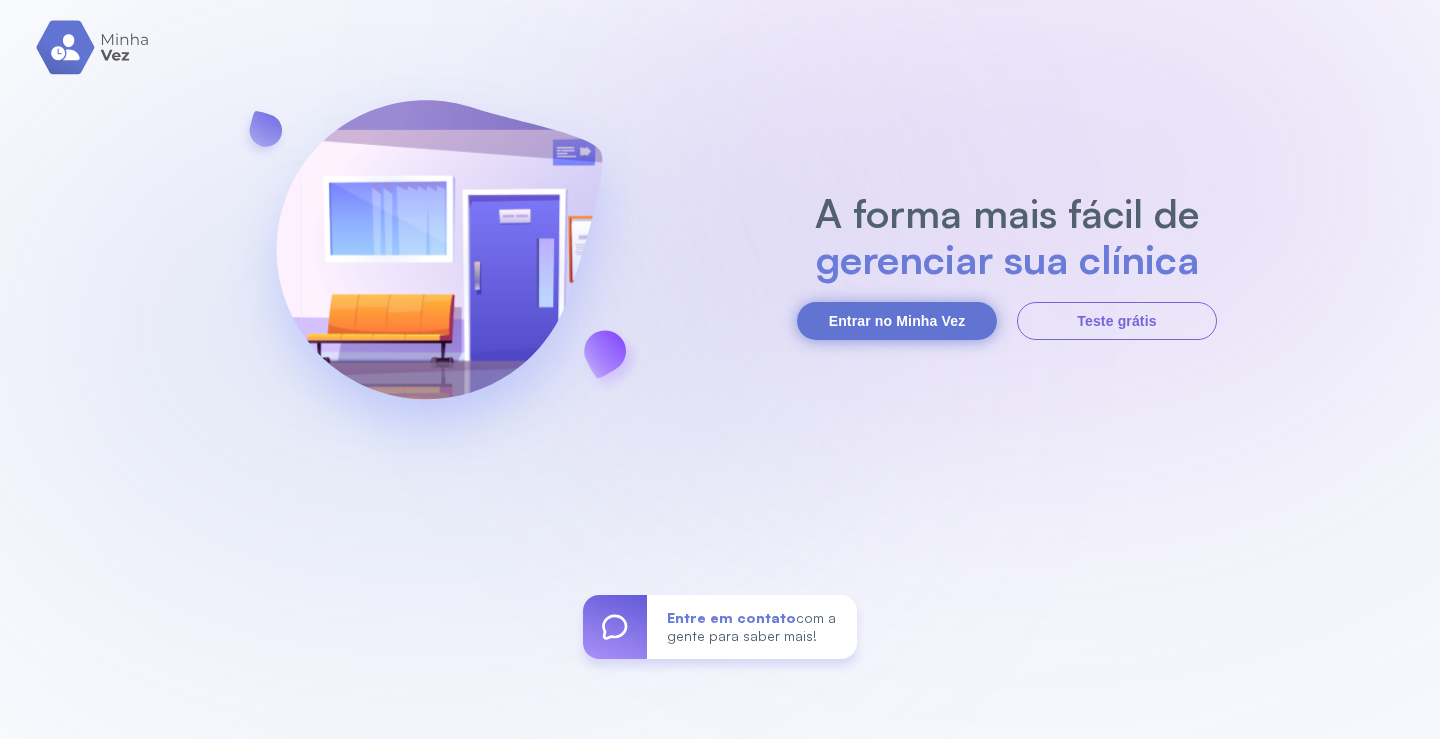 click on "Entrar no Minha Vez" at bounding box center [897, 321] 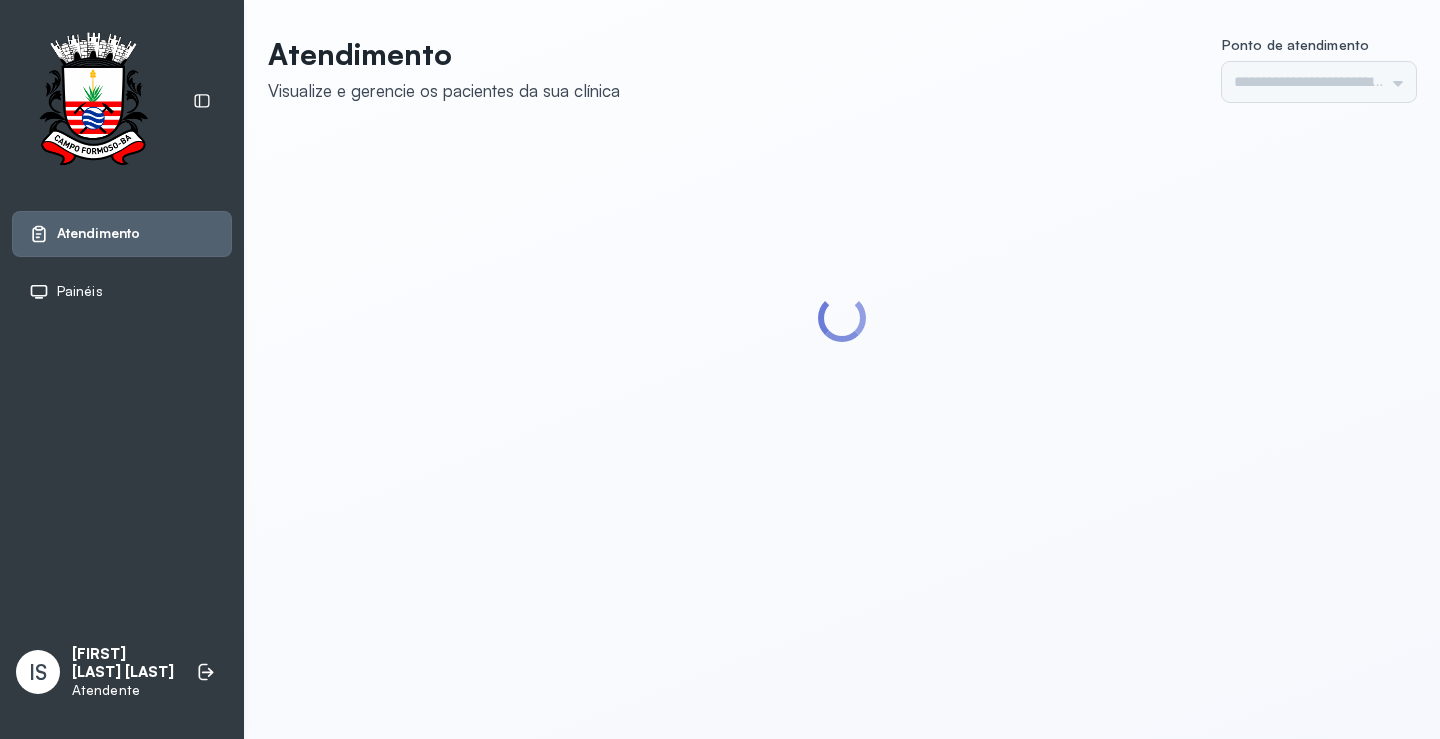 scroll, scrollTop: 0, scrollLeft: 0, axis: both 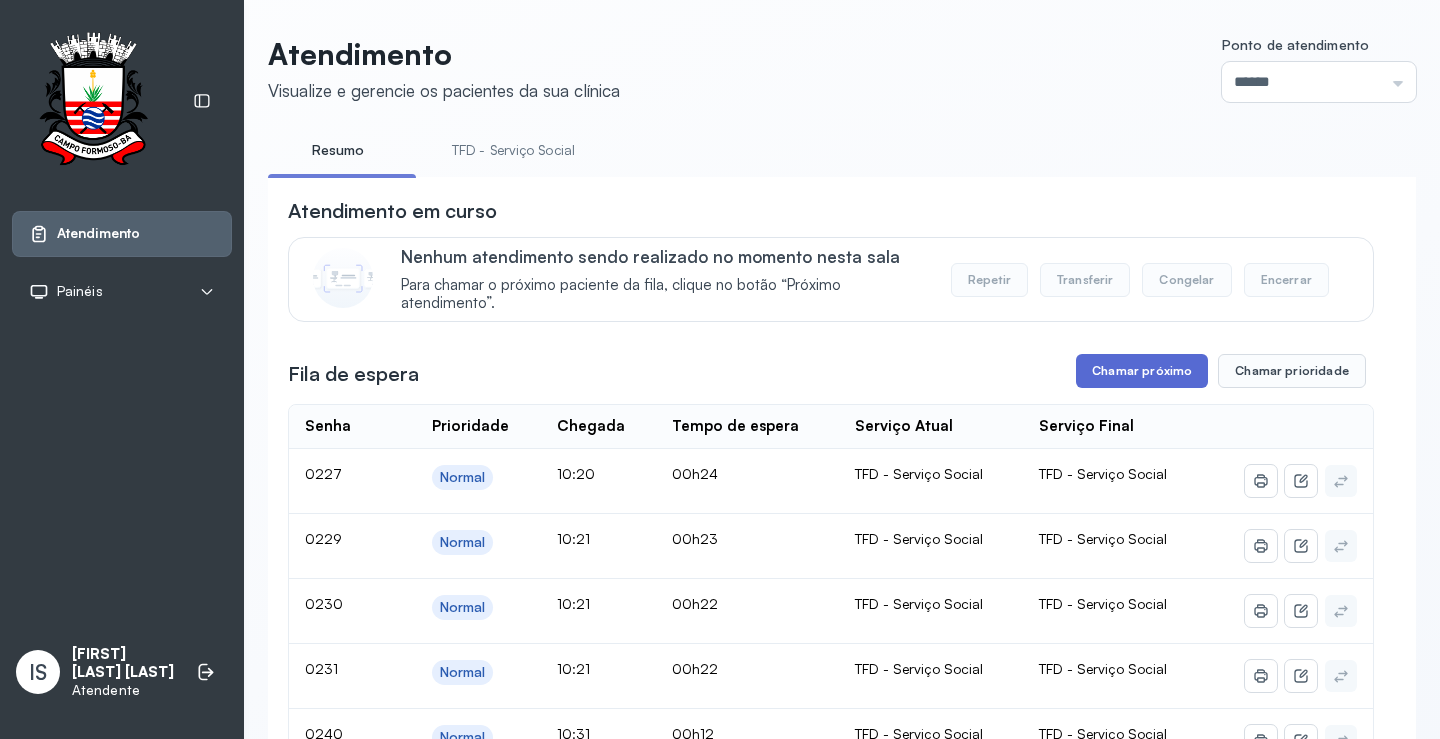 click on "Chamar próximo" at bounding box center (1142, 371) 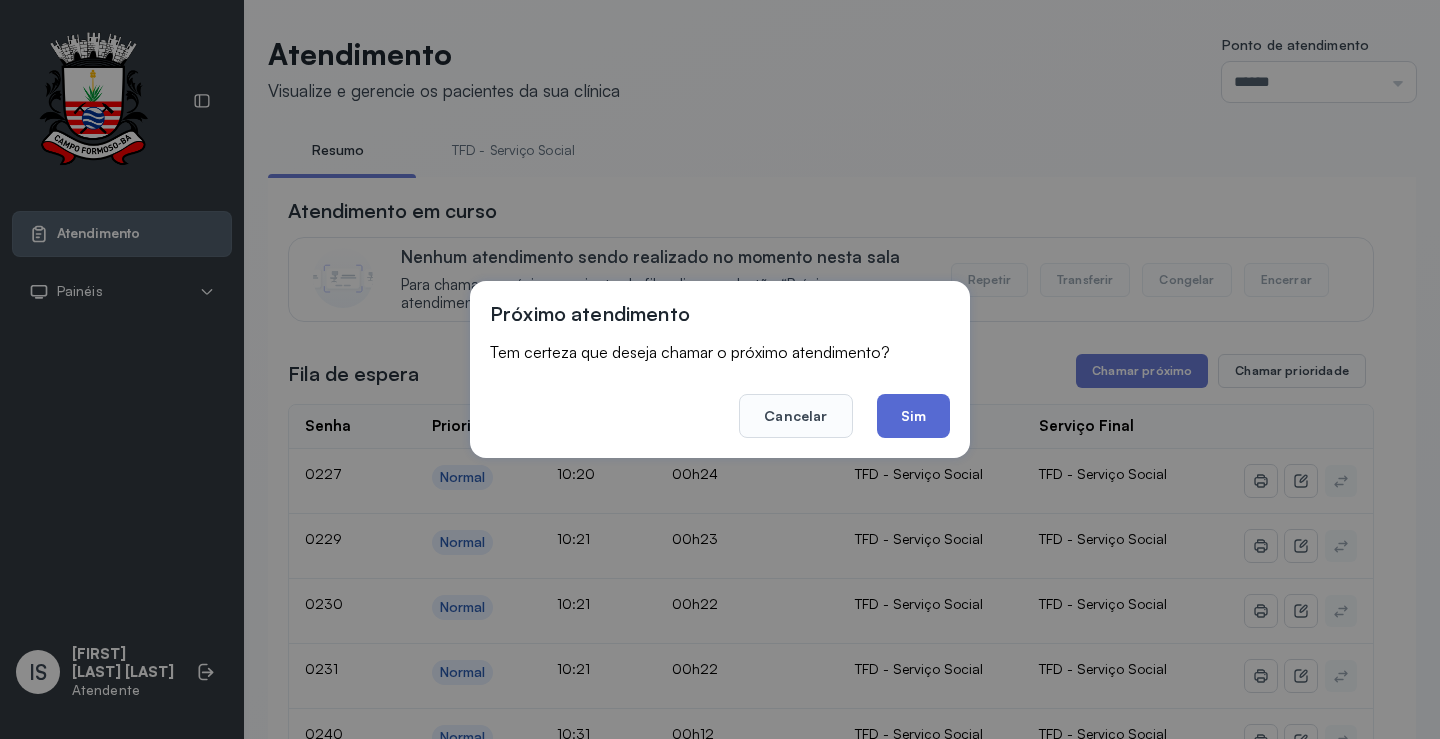 click on "Sim" 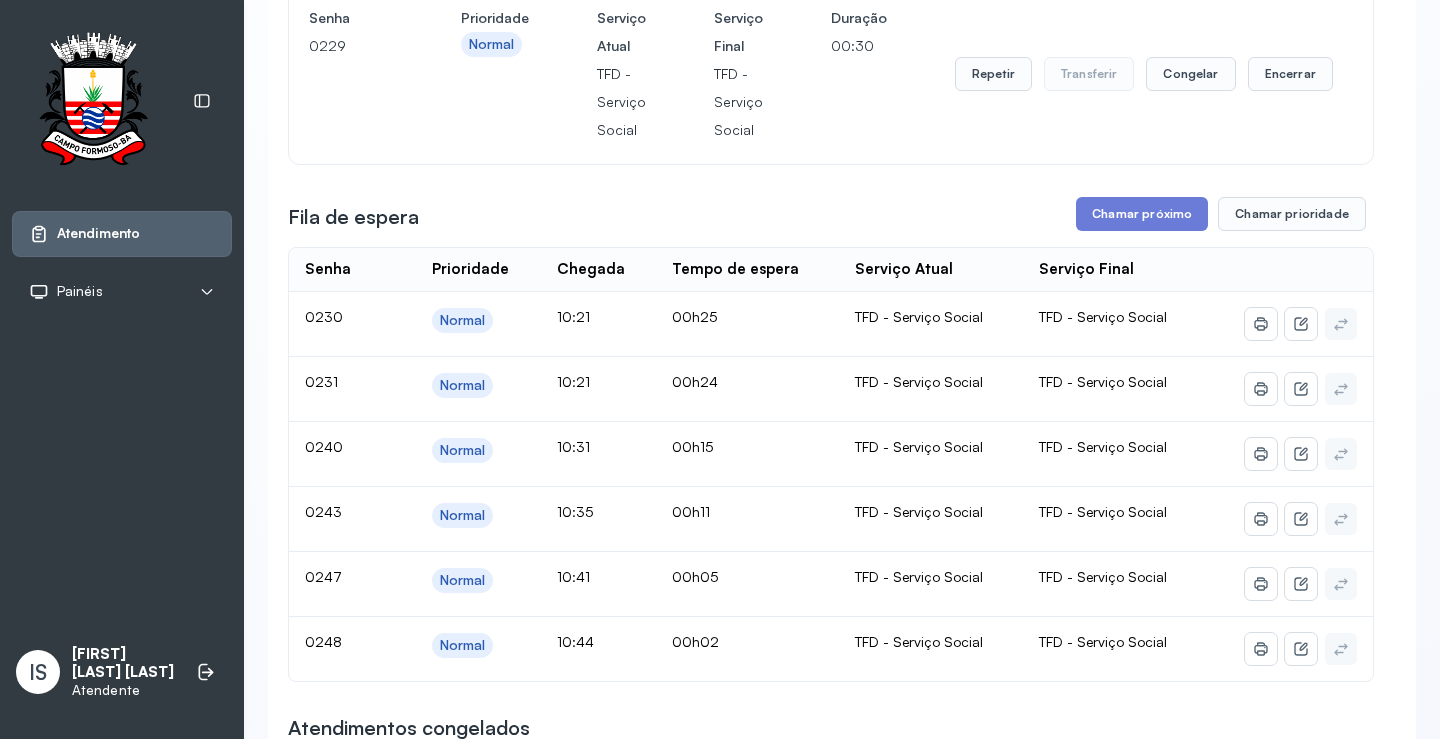 scroll, scrollTop: 300, scrollLeft: 0, axis: vertical 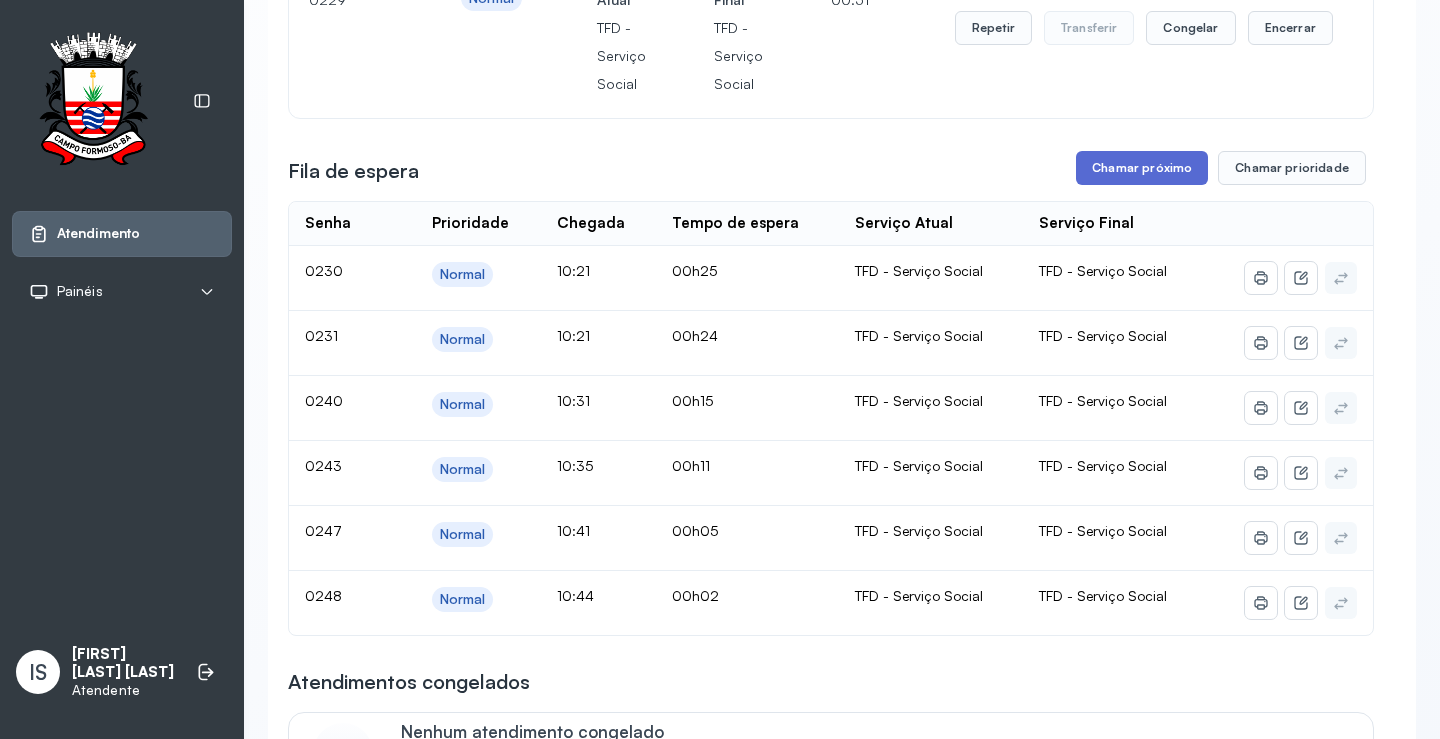click on "Chamar próximo" at bounding box center (1142, 168) 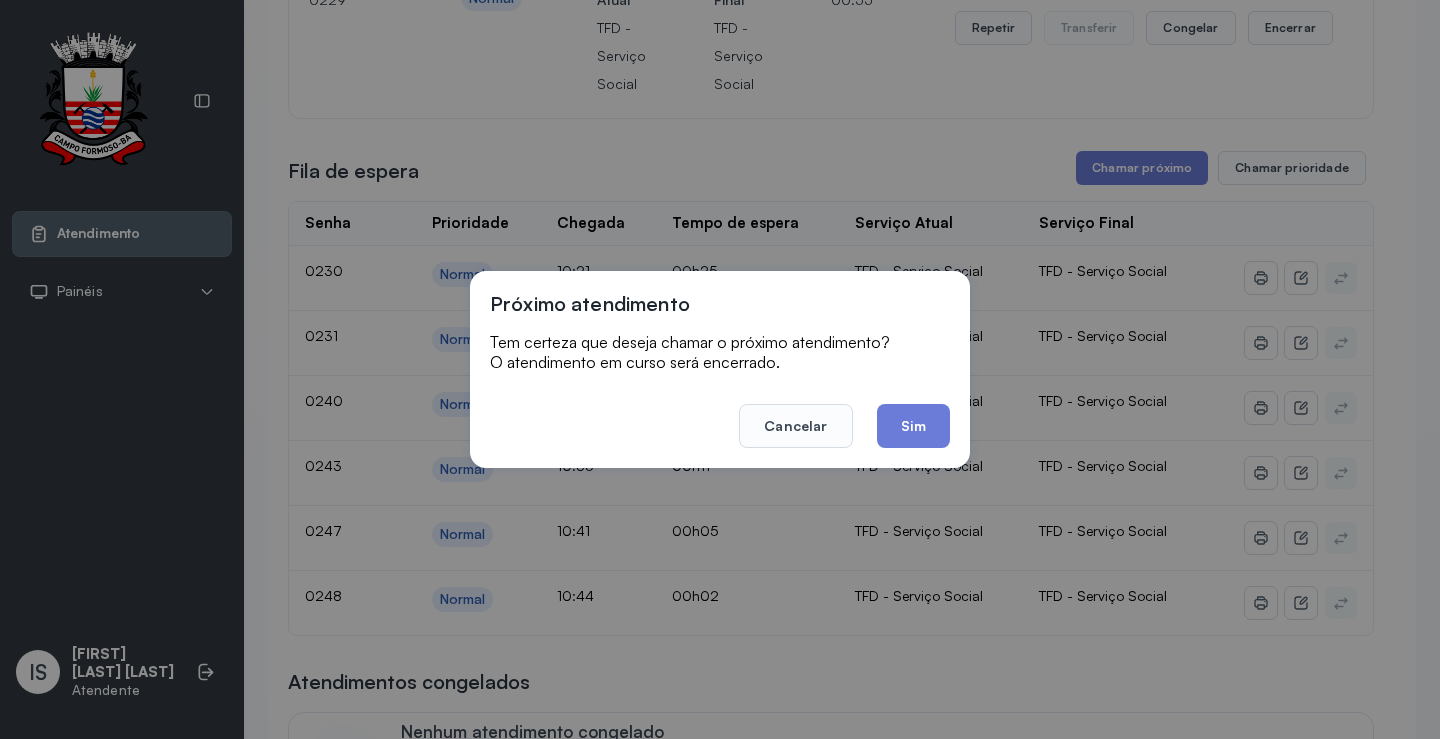 drag, startPoint x: 919, startPoint y: 423, endPoint x: 905, endPoint y: 322, distance: 101.96568 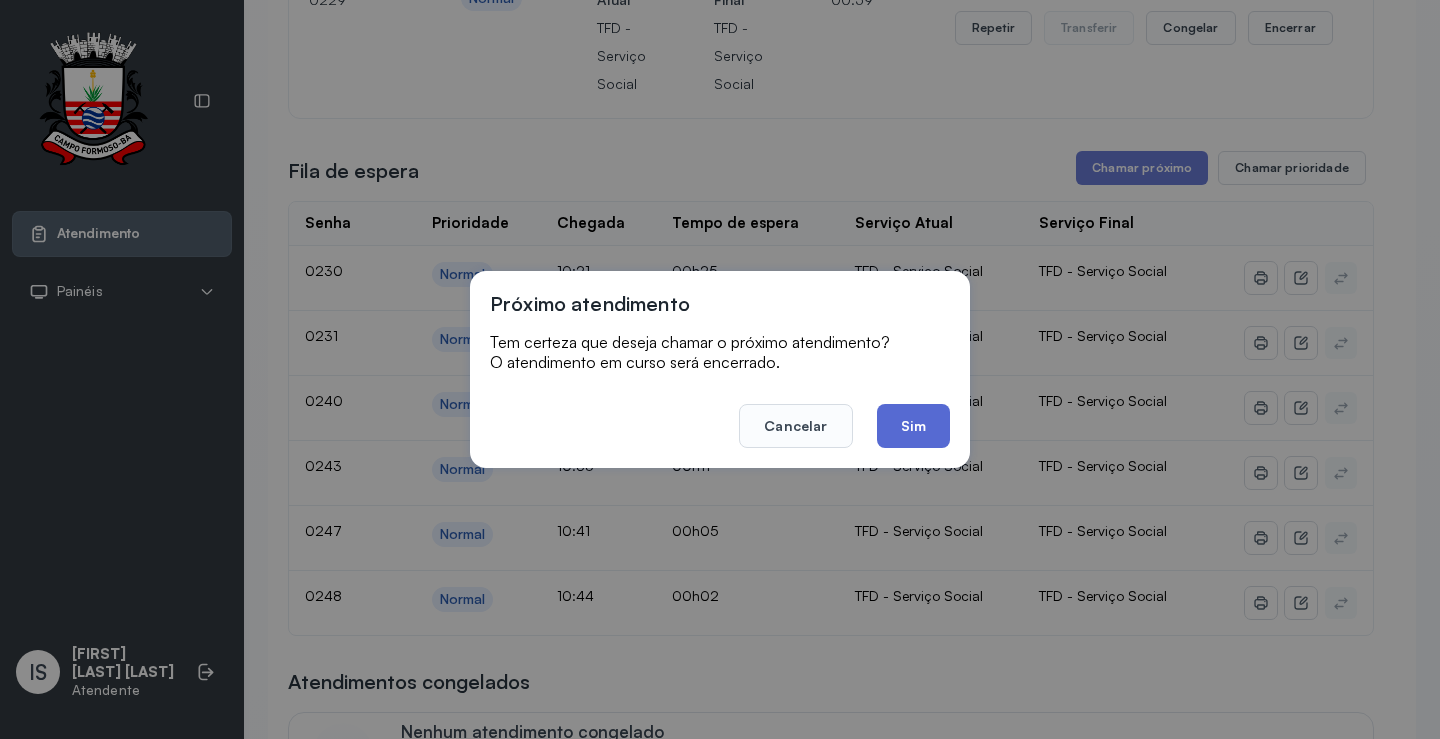 click on "Sim" 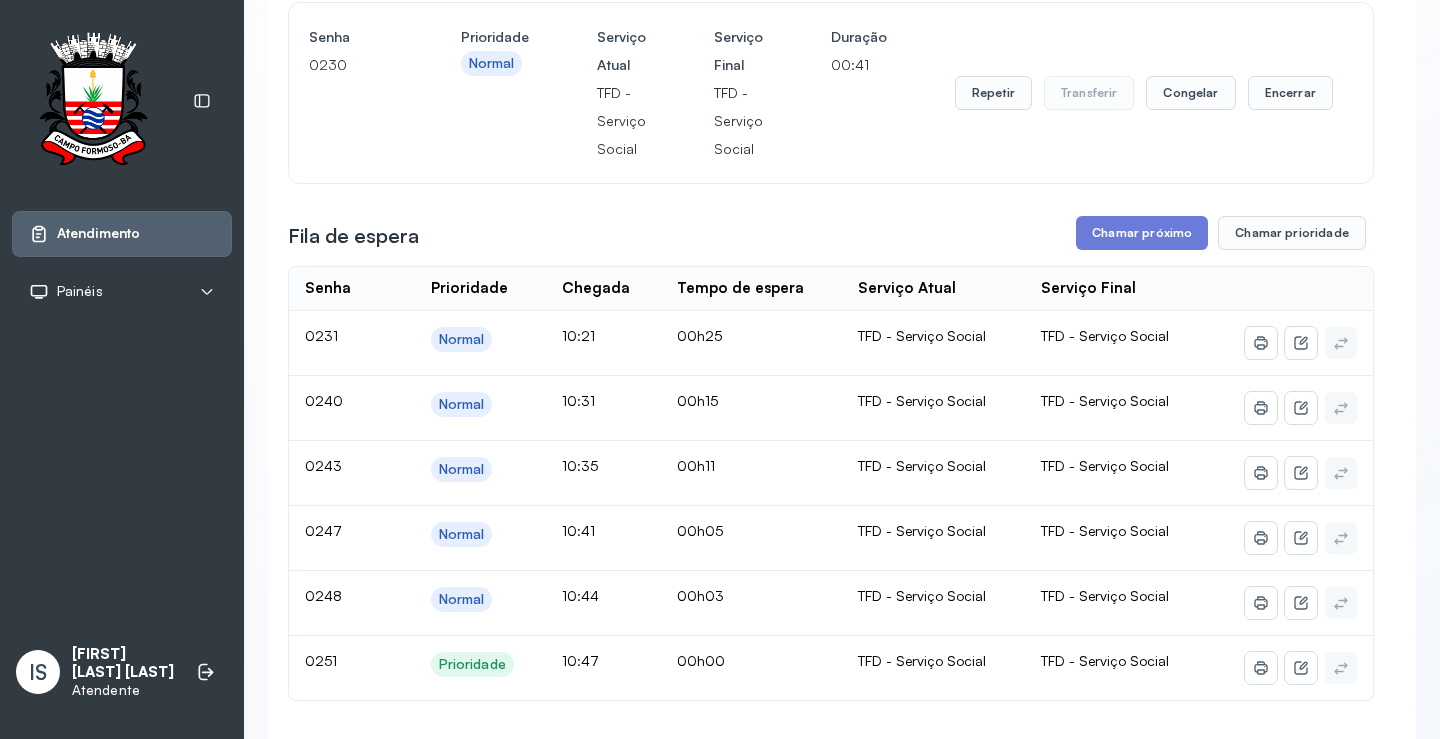 scroll, scrollTop: 100, scrollLeft: 0, axis: vertical 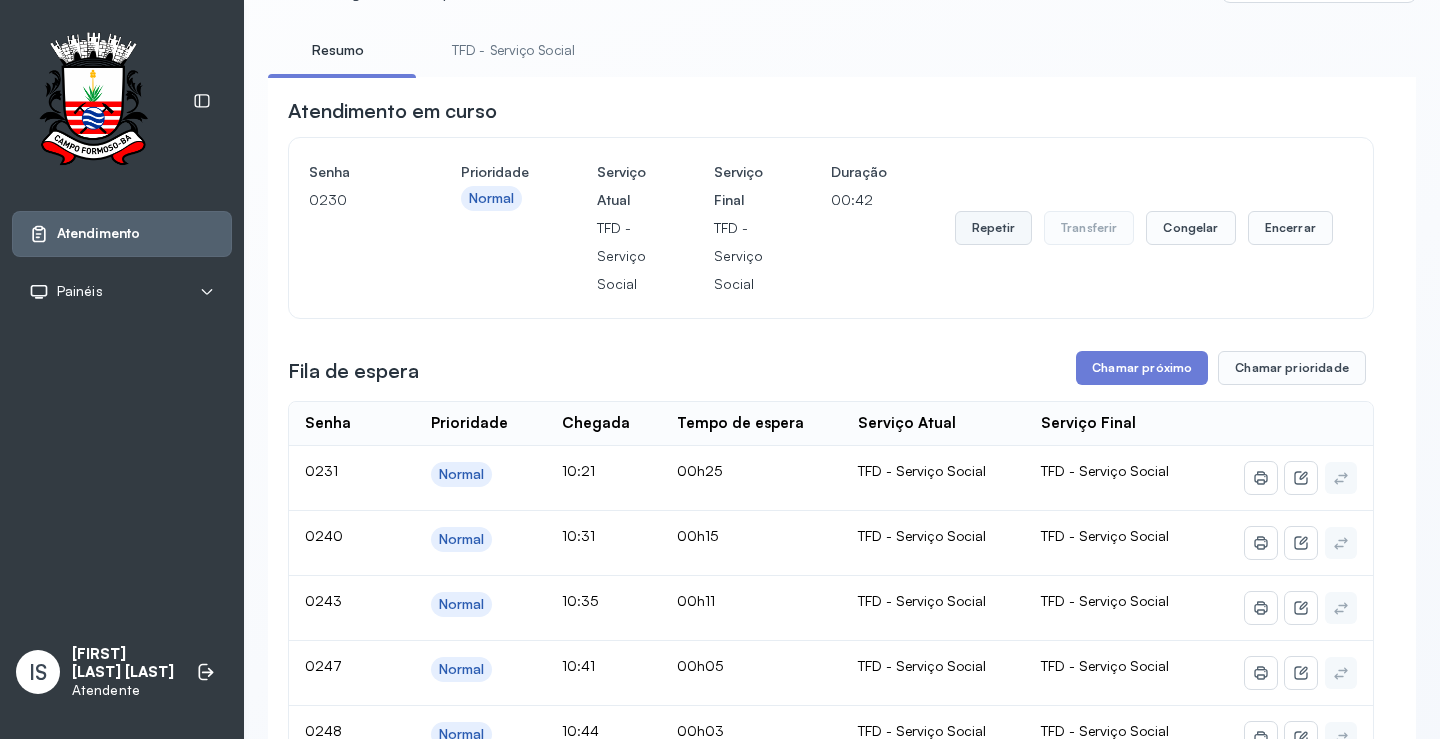 click on "Repetir" at bounding box center (993, 228) 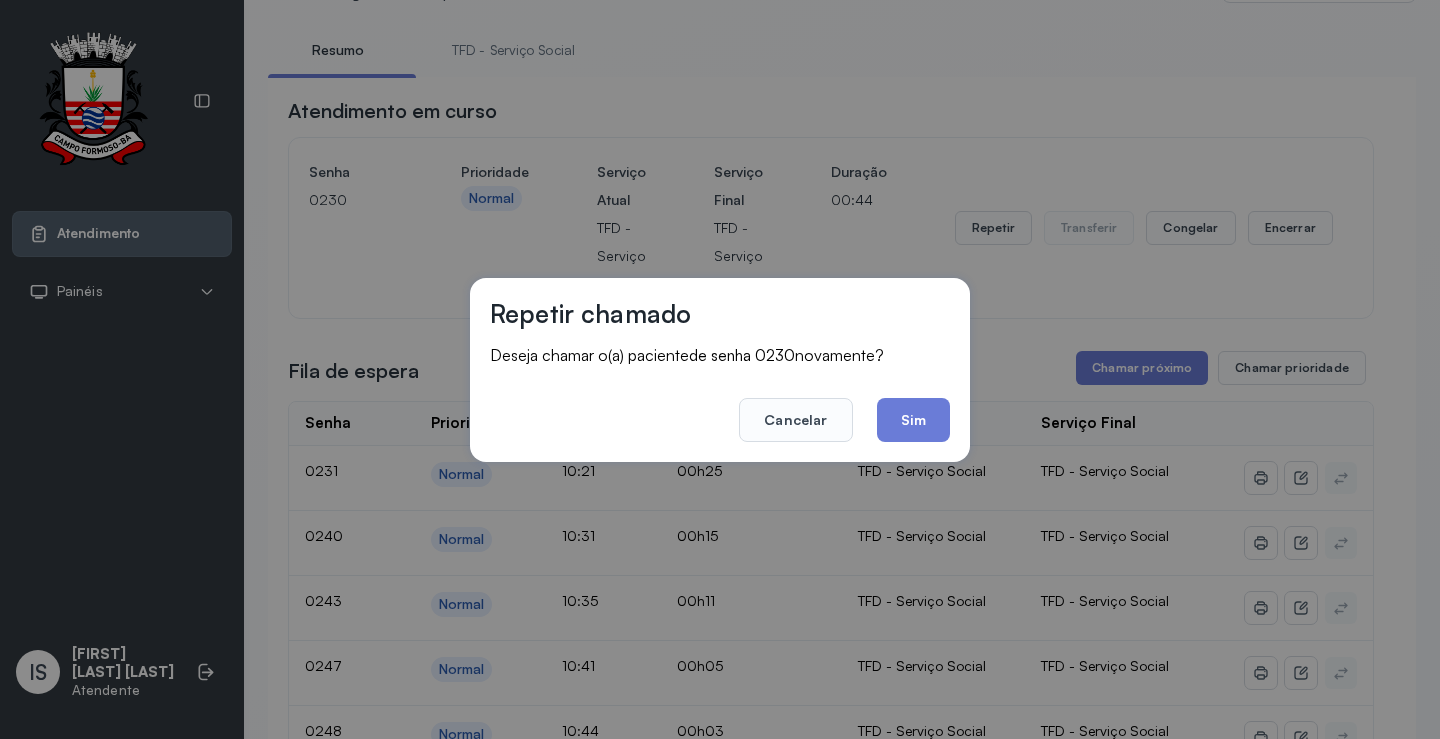 click on "Sim" 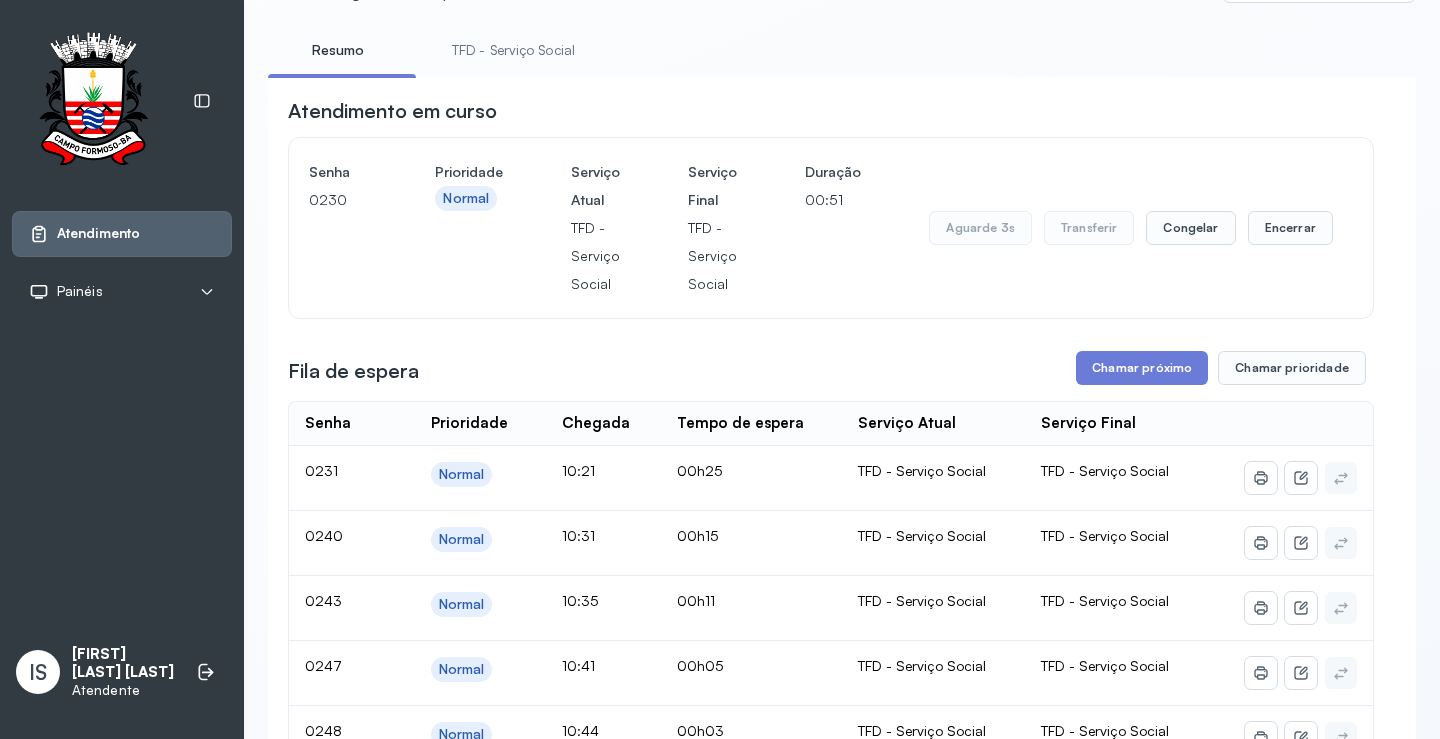 click on "TFD - Serviço Social" at bounding box center (513, 50) 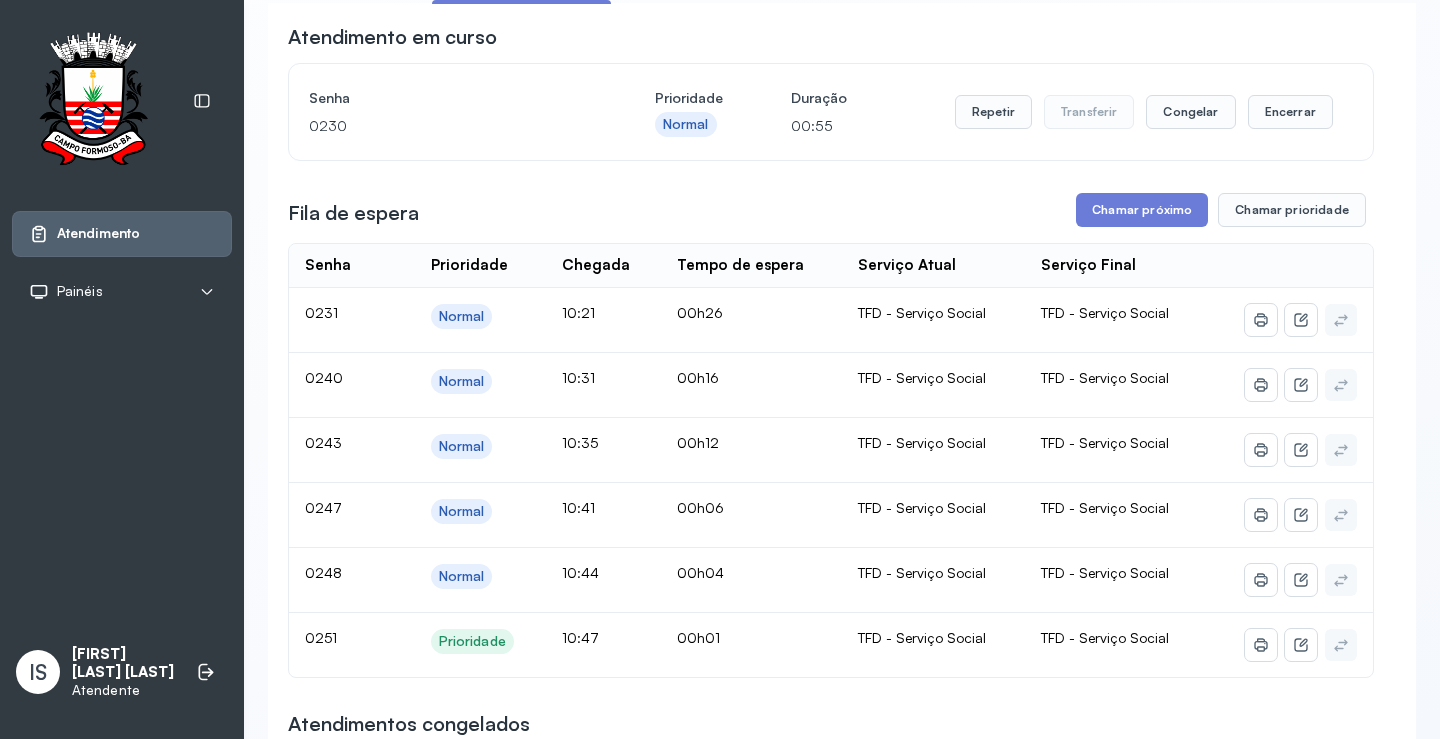 scroll, scrollTop: 100, scrollLeft: 0, axis: vertical 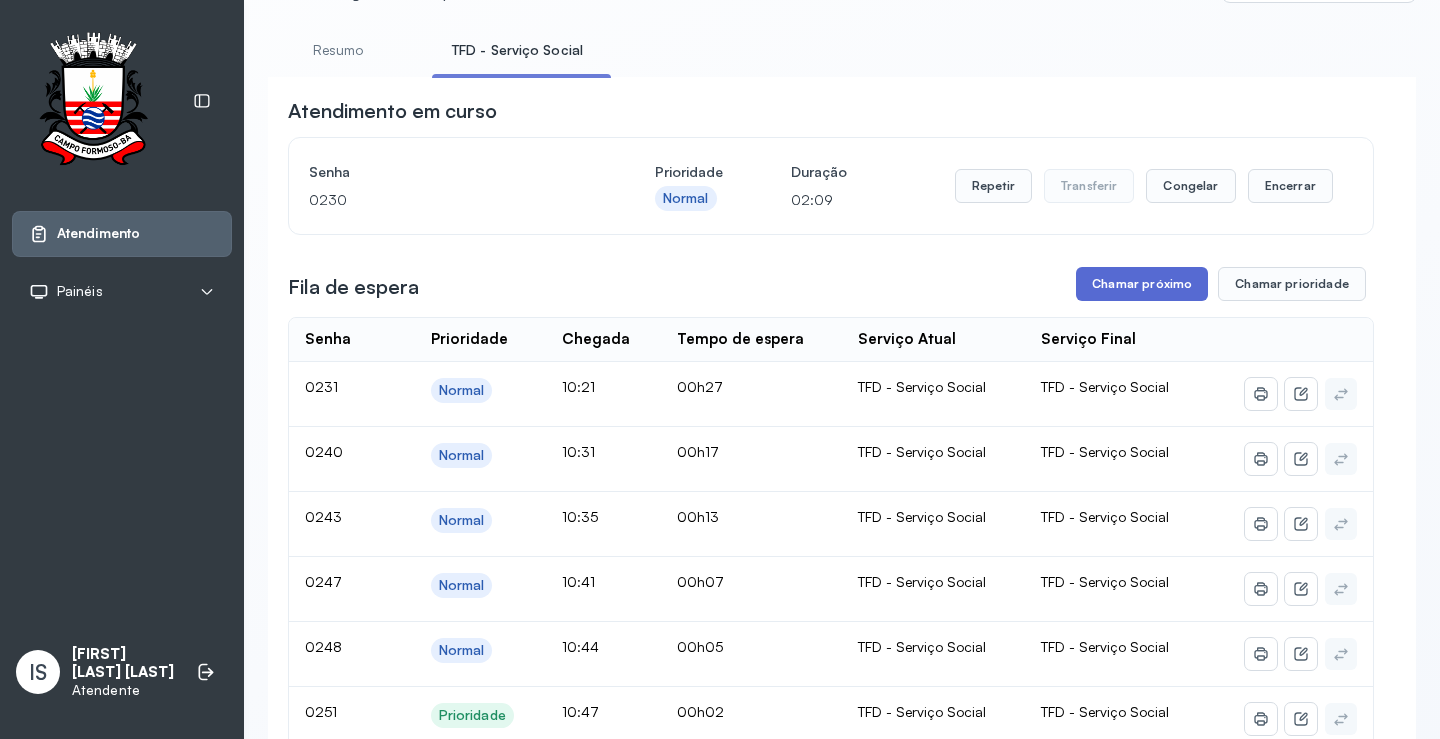 click on "Chamar próximo" at bounding box center [1142, 284] 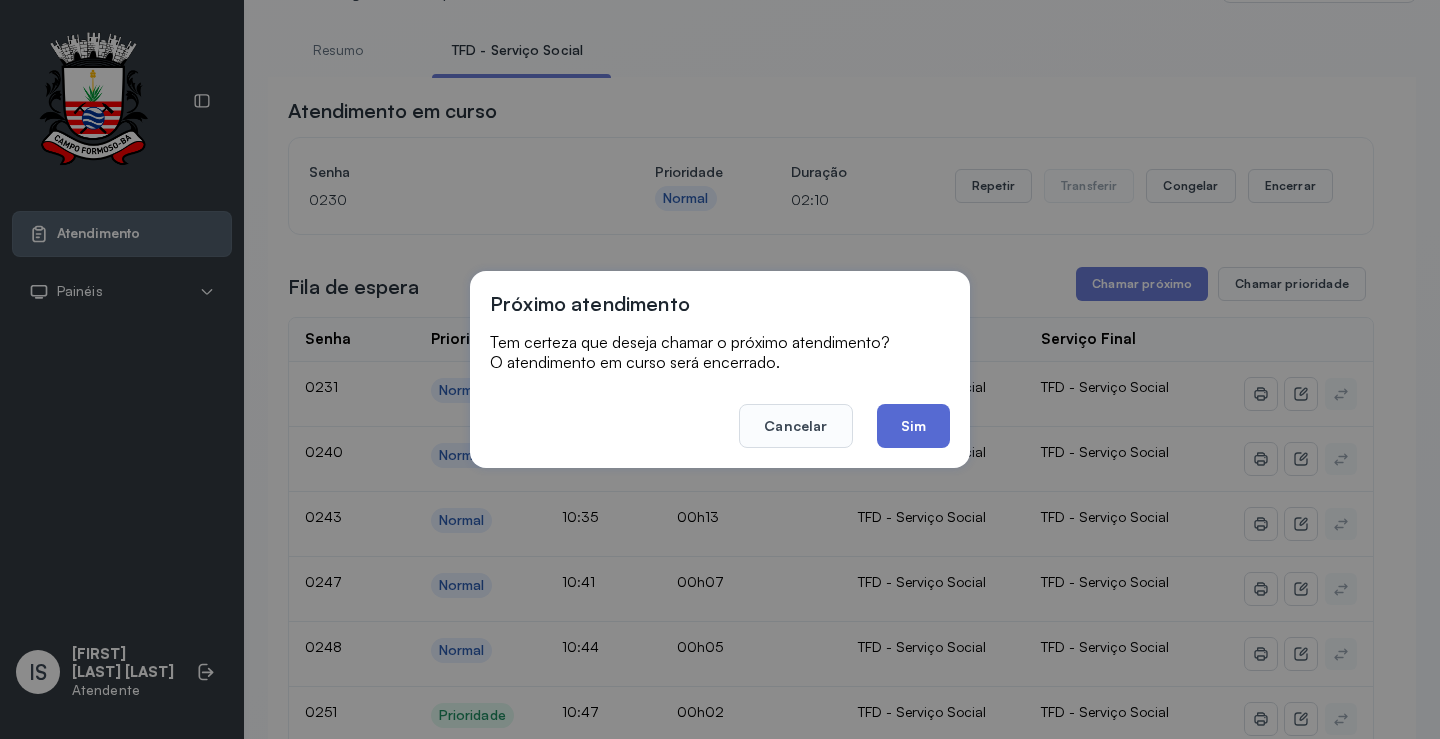 click on "Sim" 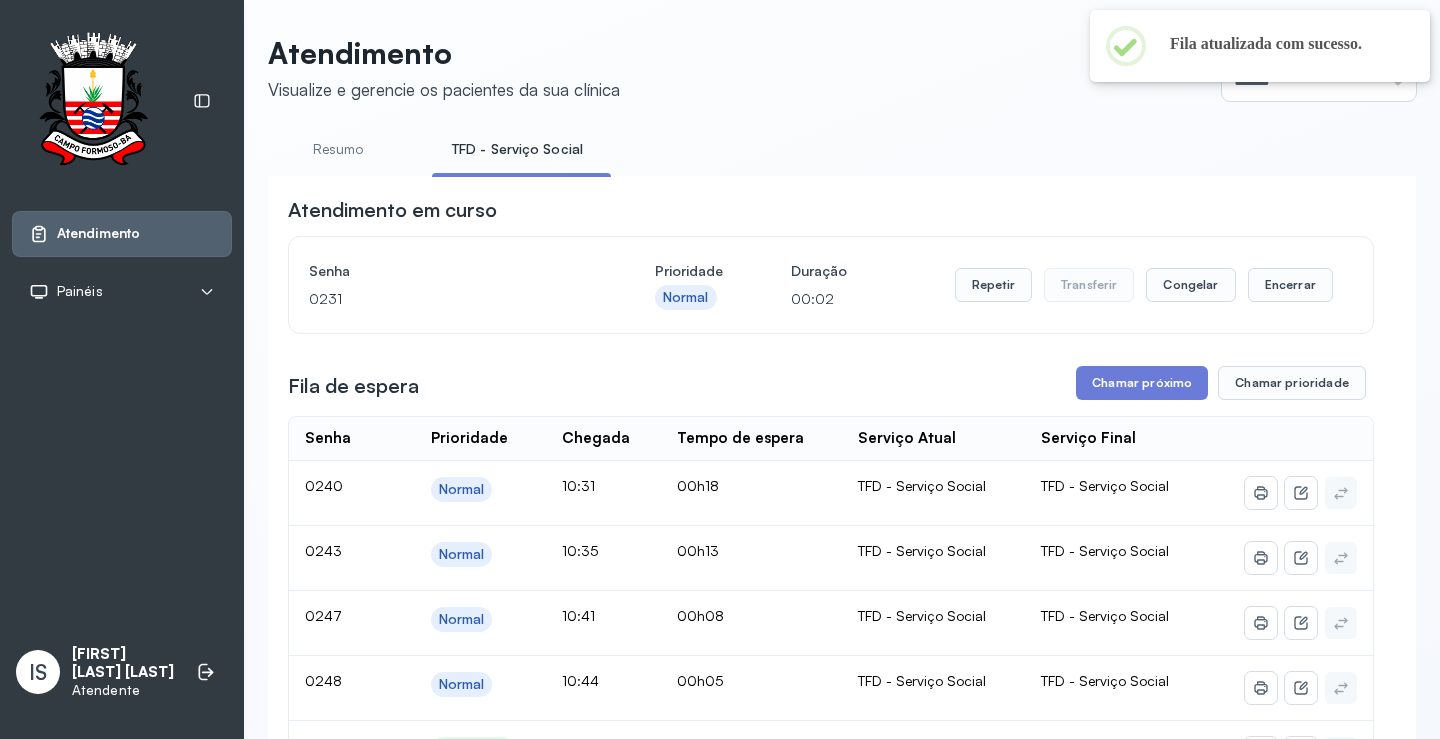 scroll, scrollTop: 100, scrollLeft: 0, axis: vertical 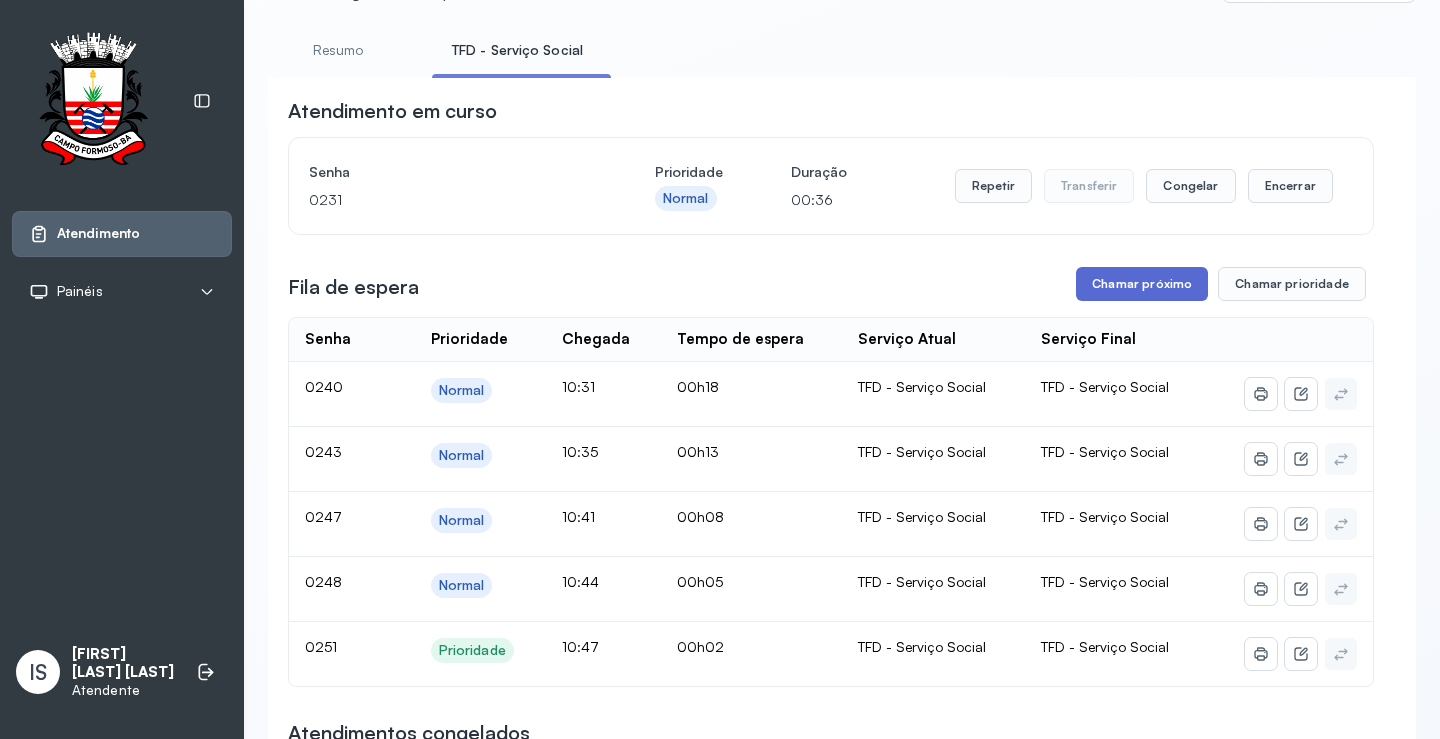 click on "Chamar próximo" at bounding box center (1142, 284) 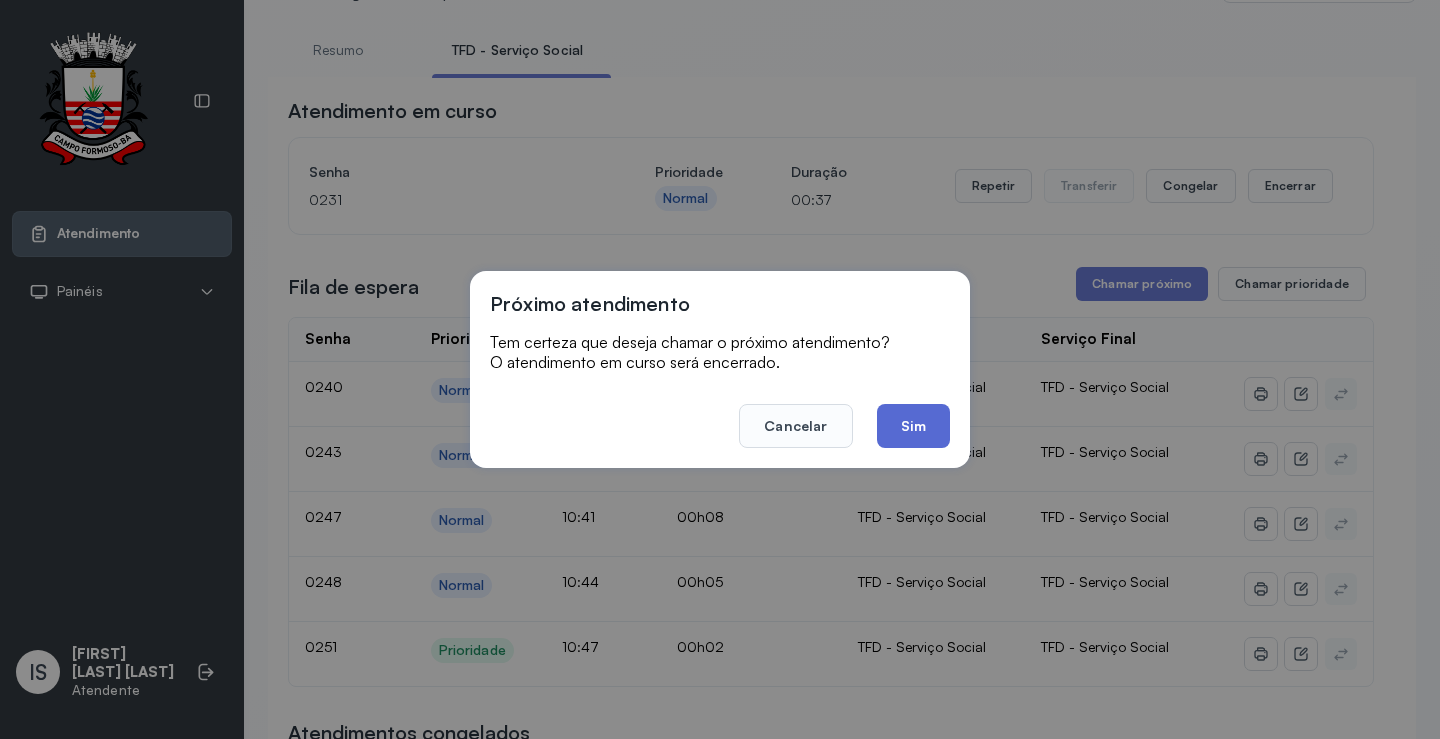 click on "Sim" 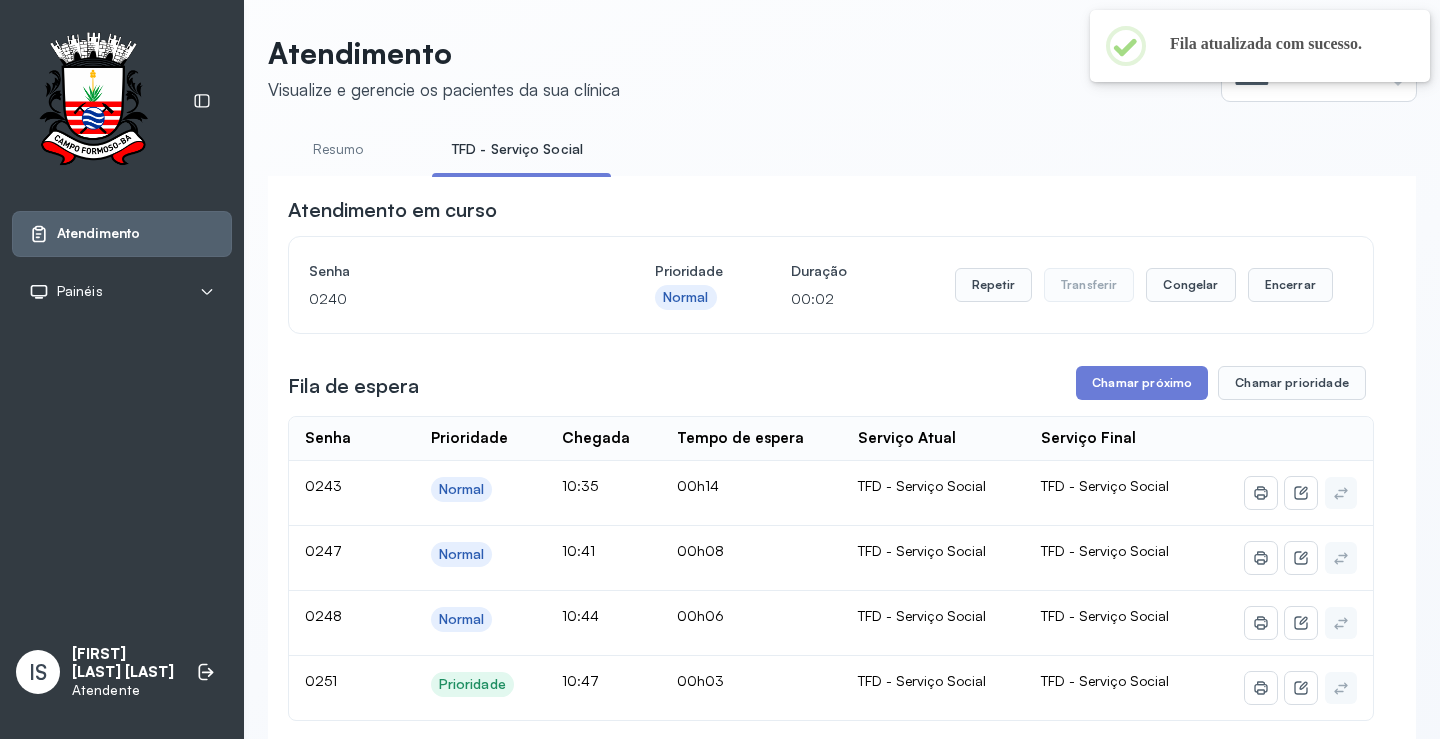 scroll, scrollTop: 100, scrollLeft: 0, axis: vertical 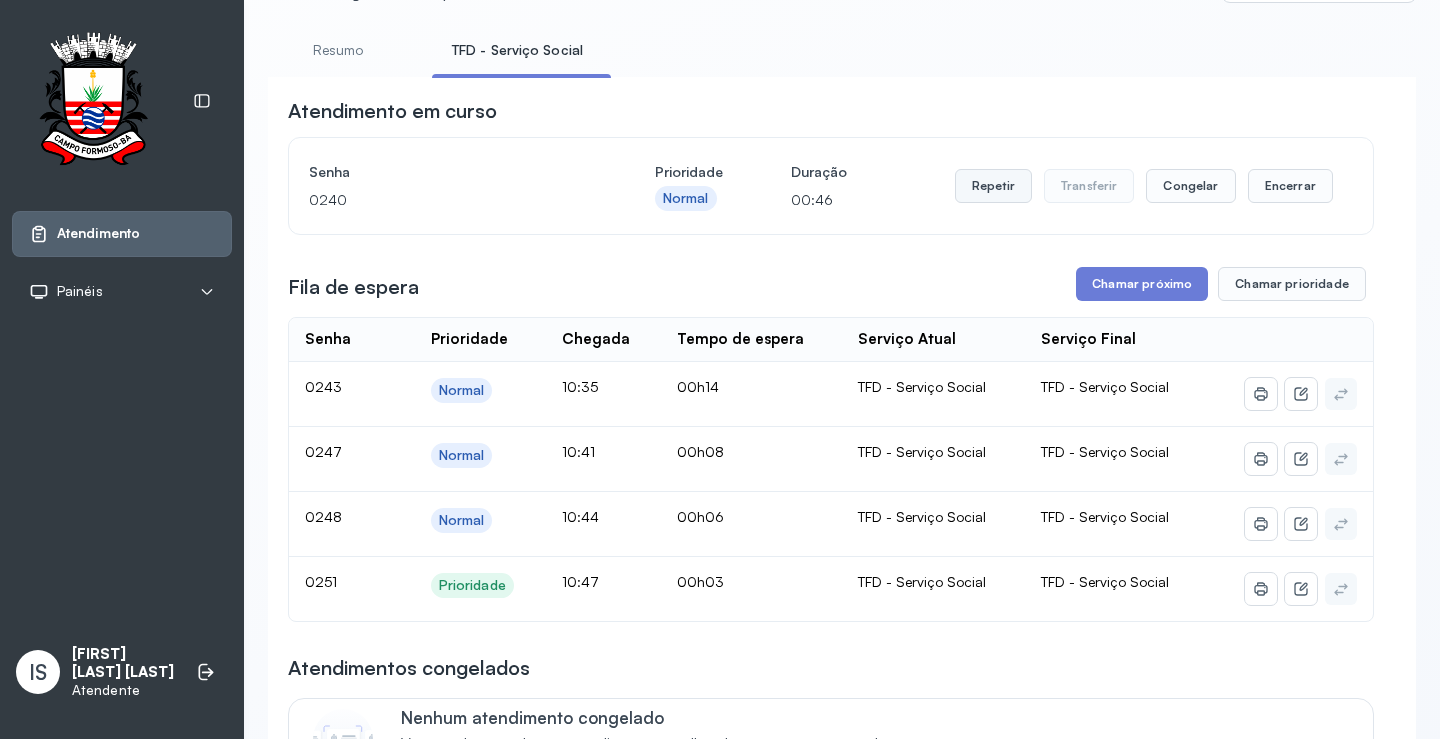 click on "Repetir" at bounding box center (993, 186) 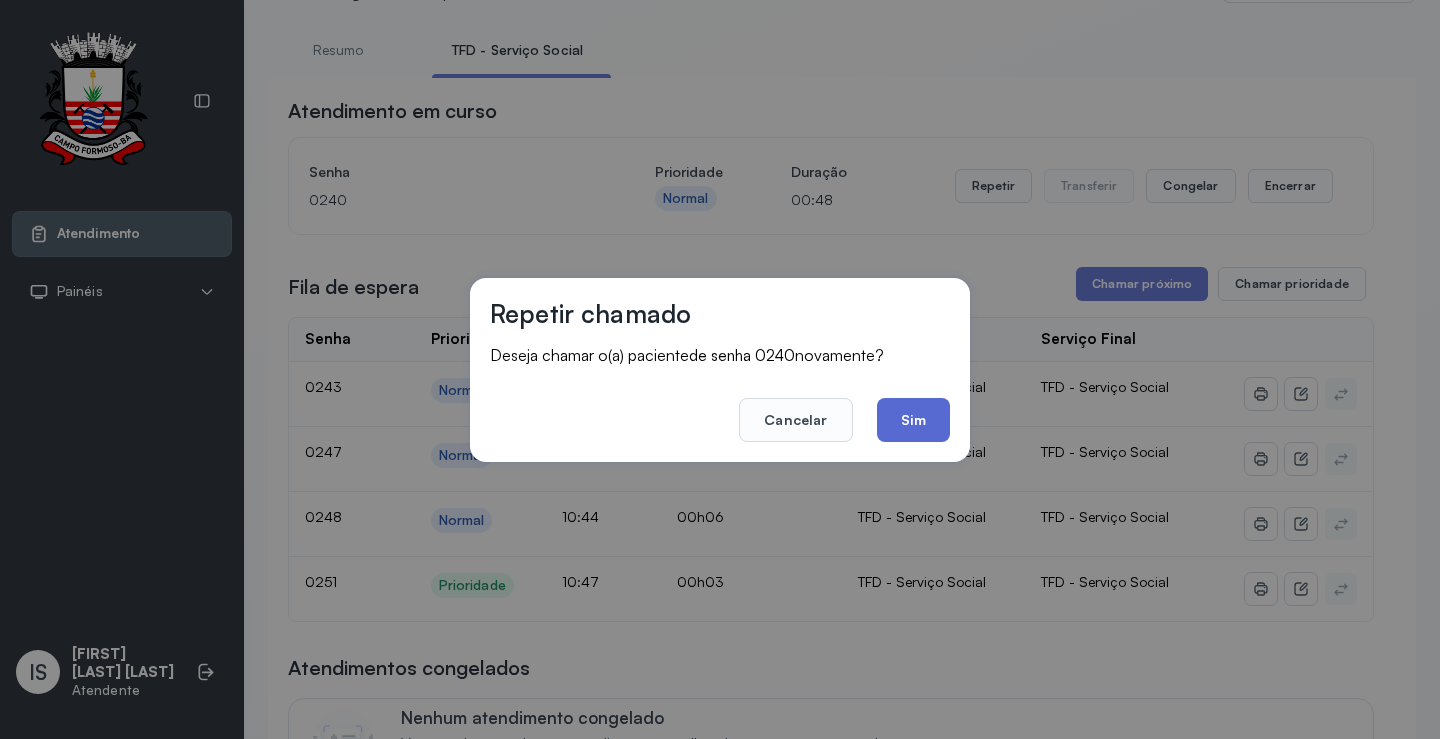 click on "Sim" 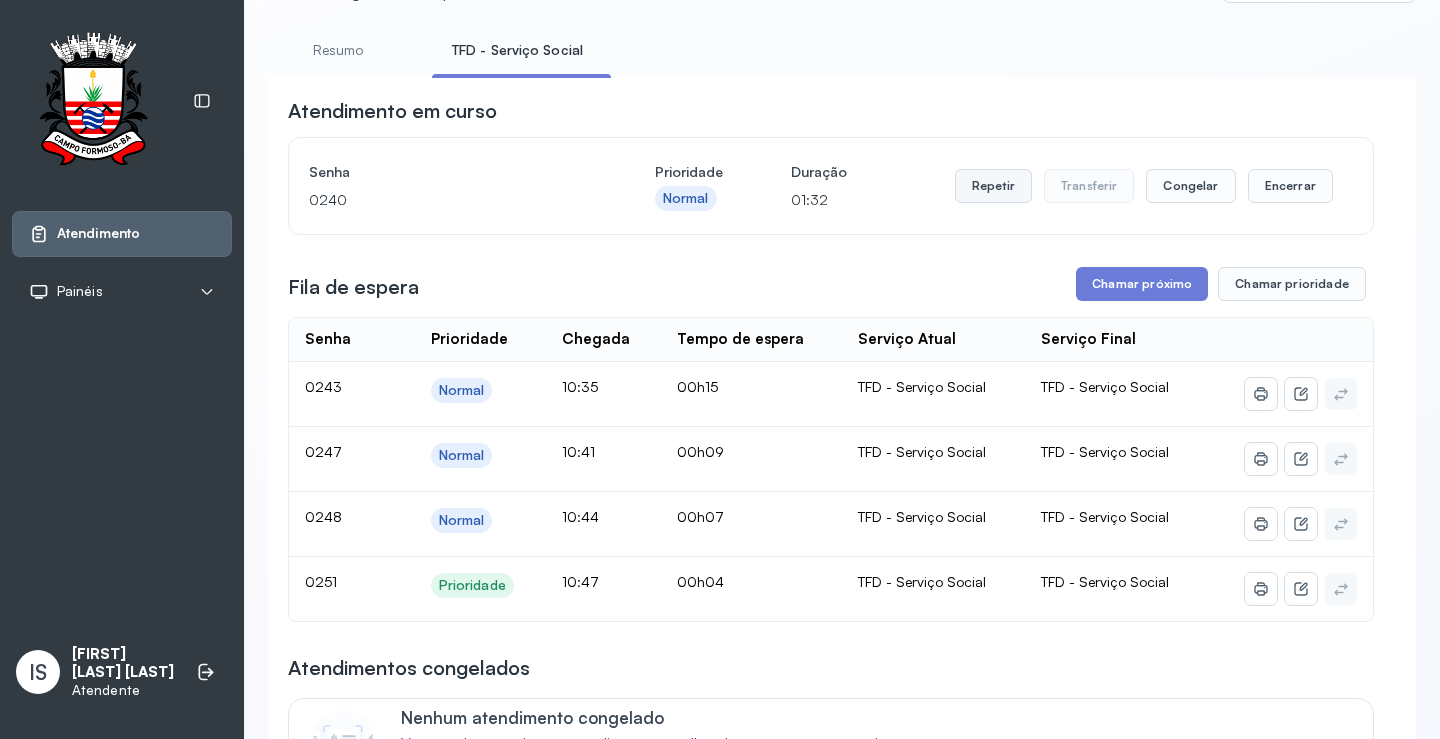 click on "Repetir" at bounding box center (993, 186) 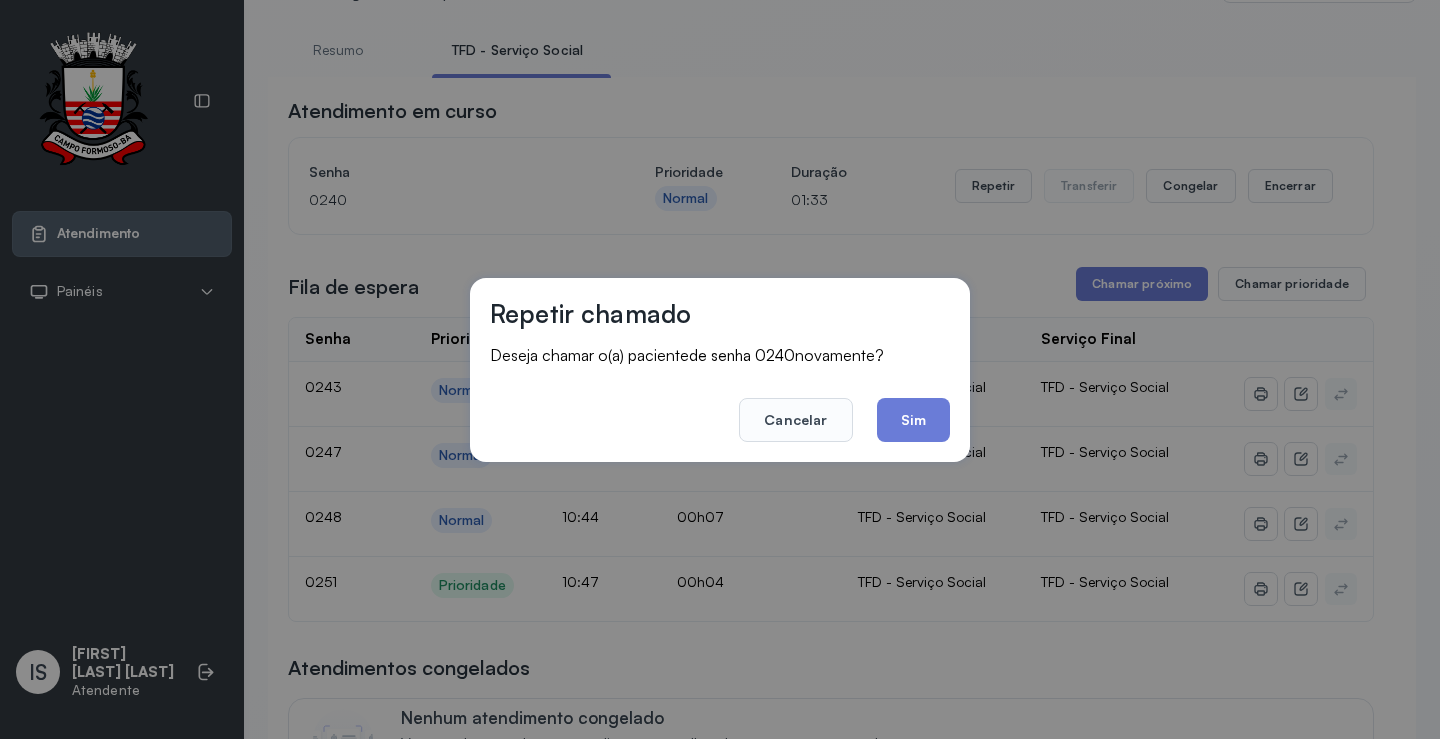 drag, startPoint x: 921, startPoint y: 407, endPoint x: 921, endPoint y: 334, distance: 73 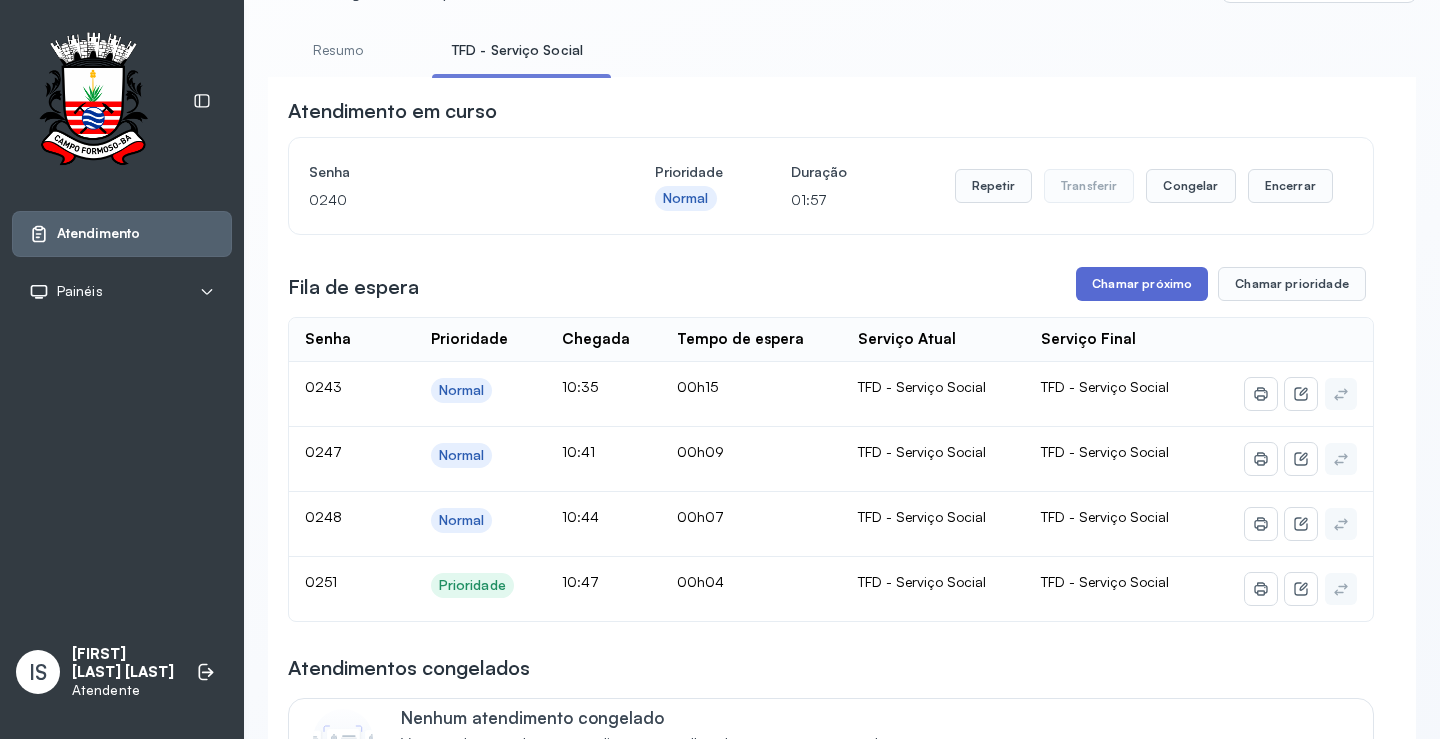 click on "Chamar próximo" at bounding box center [1142, 284] 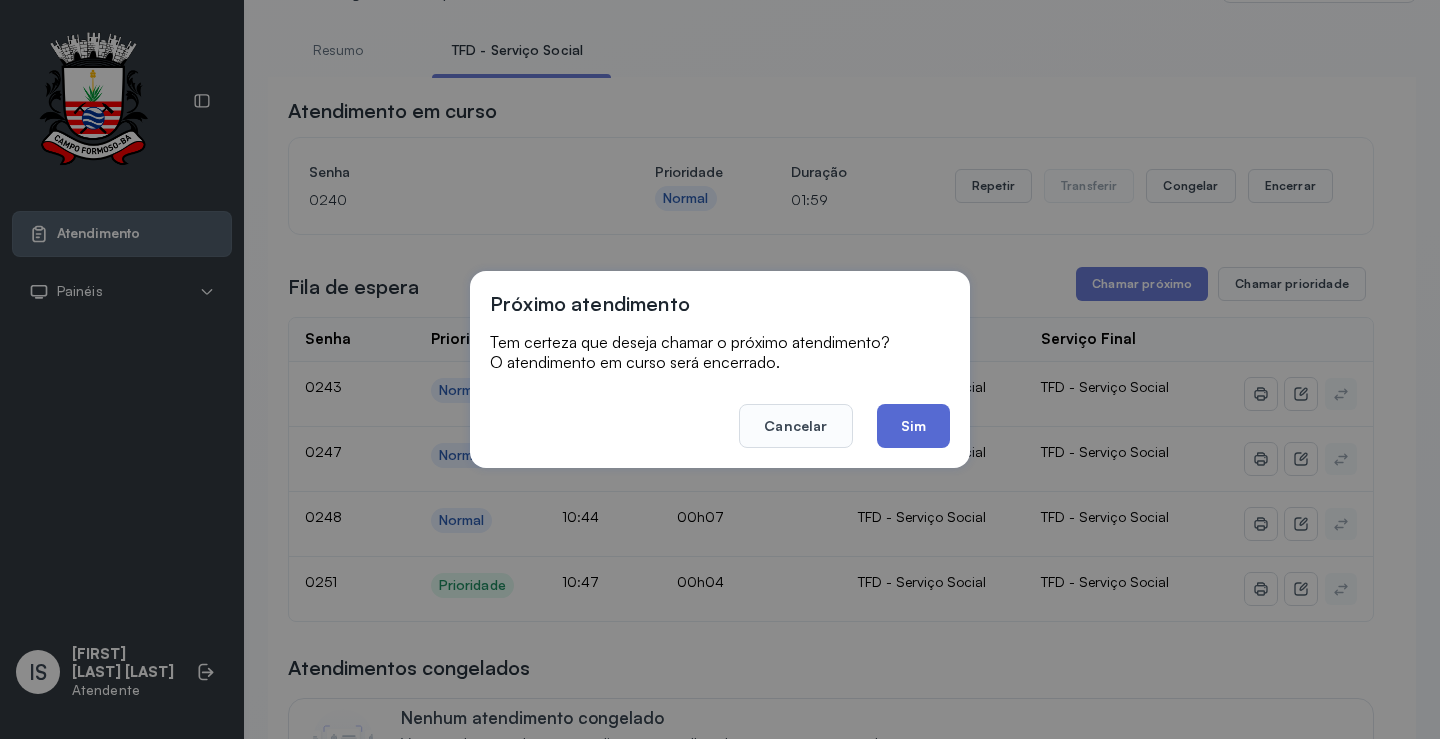 click on "Sim" 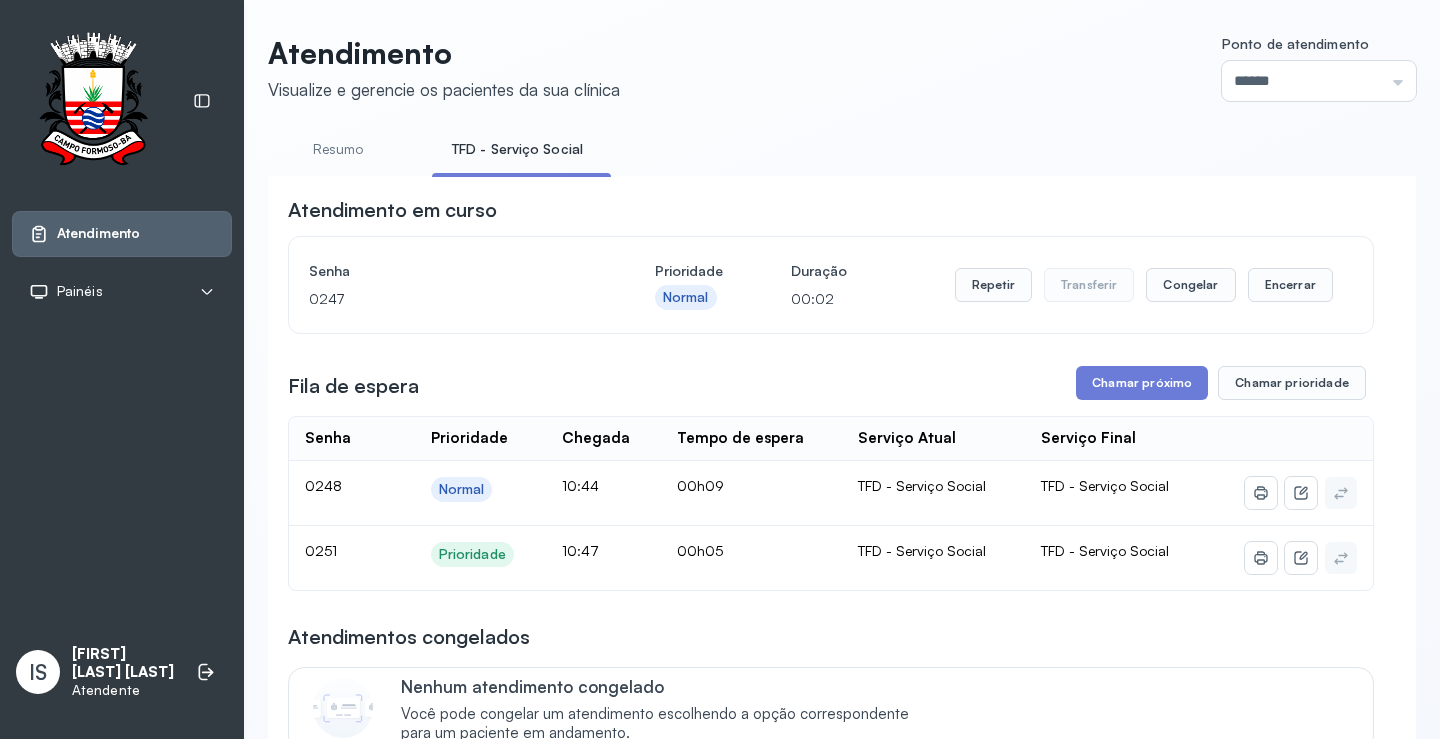 scroll, scrollTop: 100, scrollLeft: 0, axis: vertical 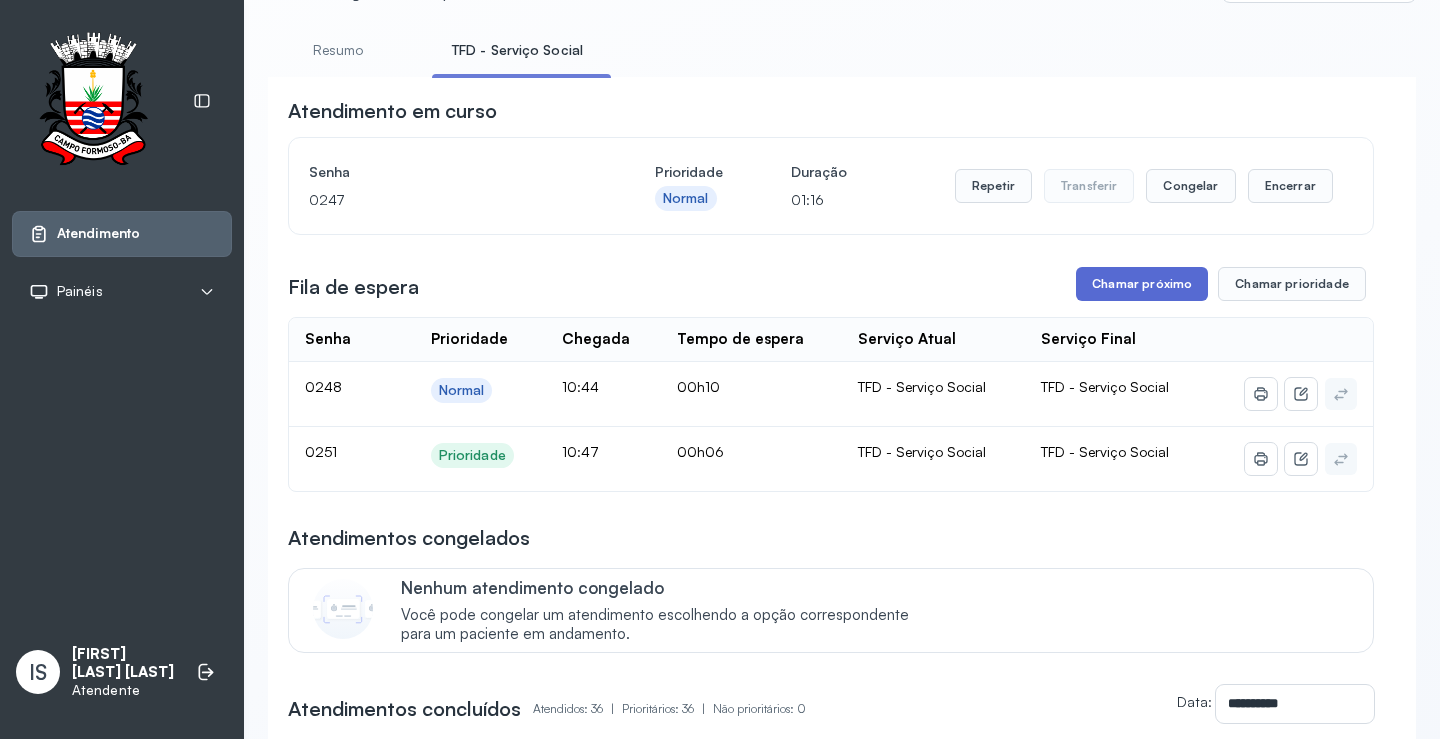 click on "Chamar próximo" at bounding box center (1142, 284) 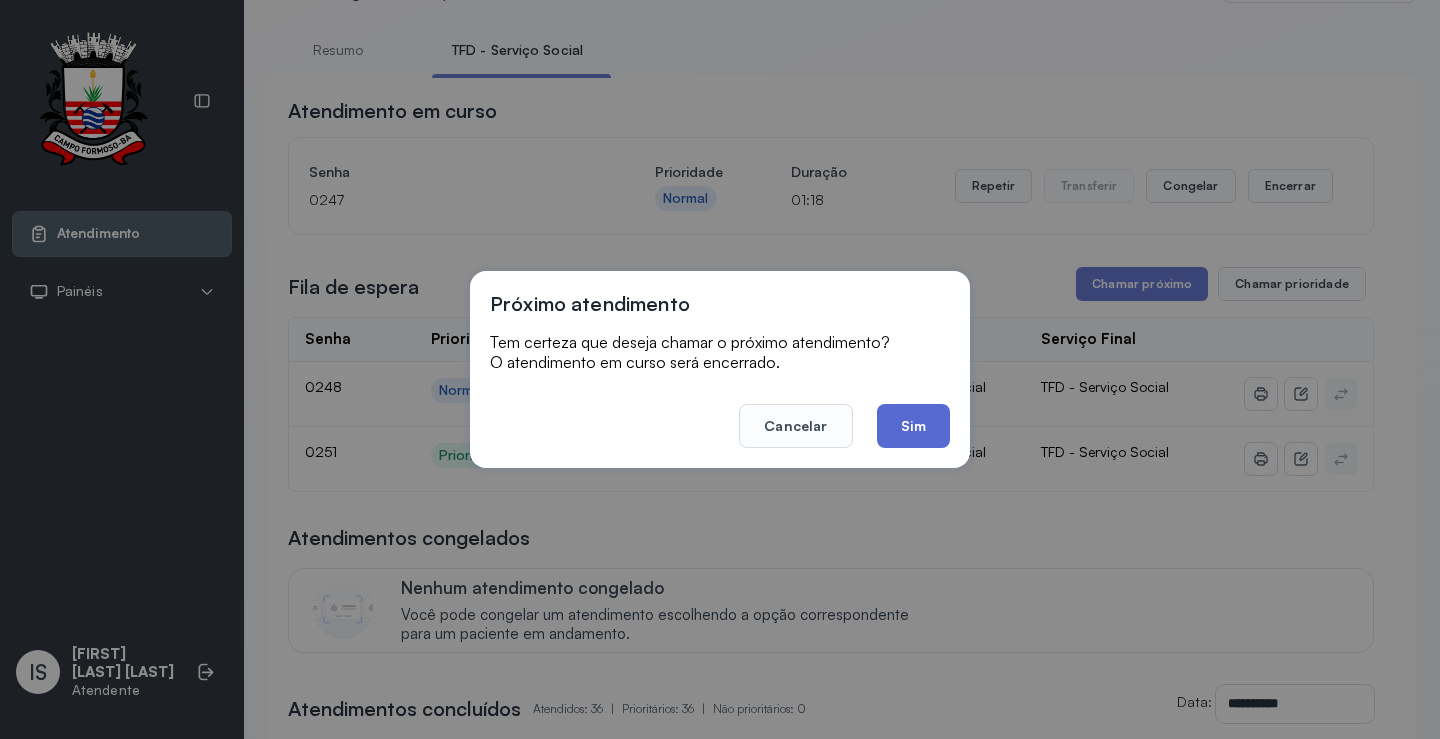 click on "Sim" 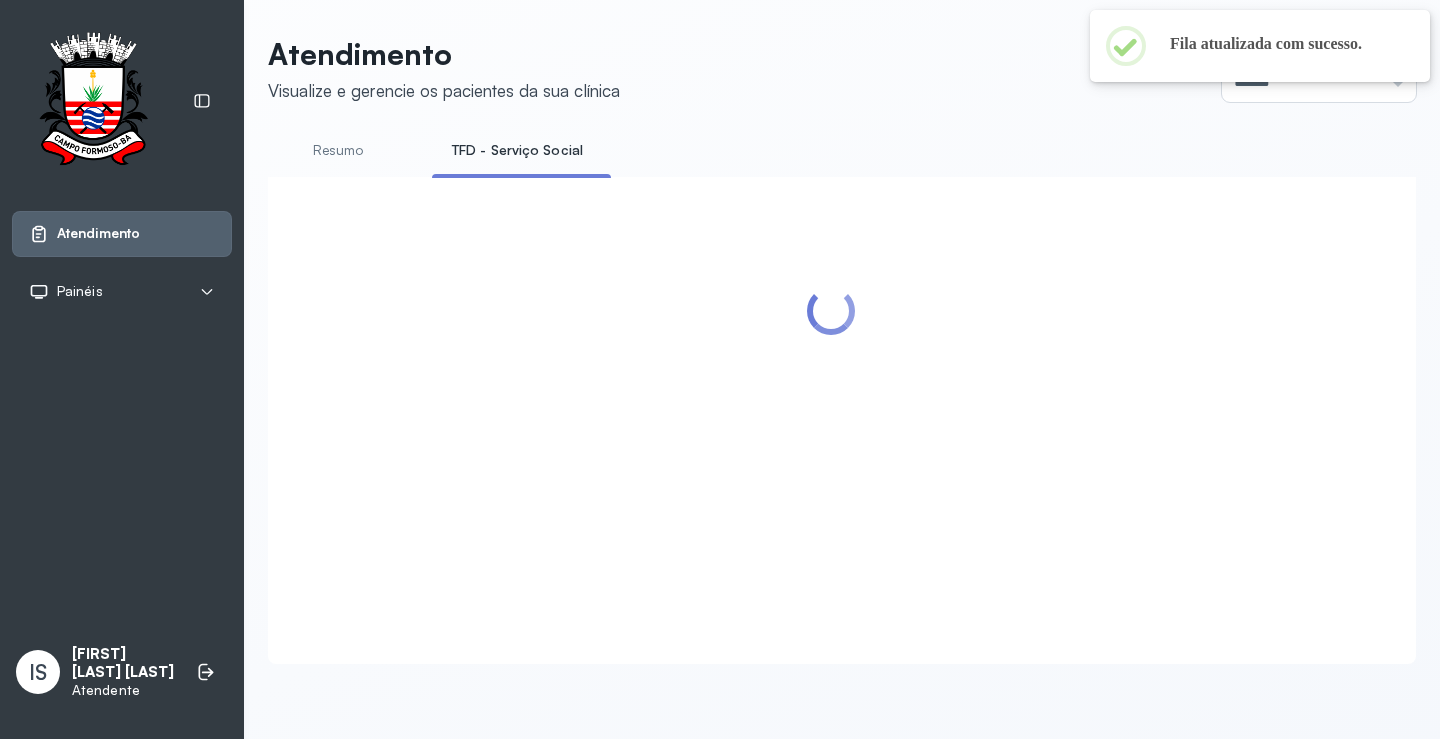 scroll, scrollTop: 100, scrollLeft: 0, axis: vertical 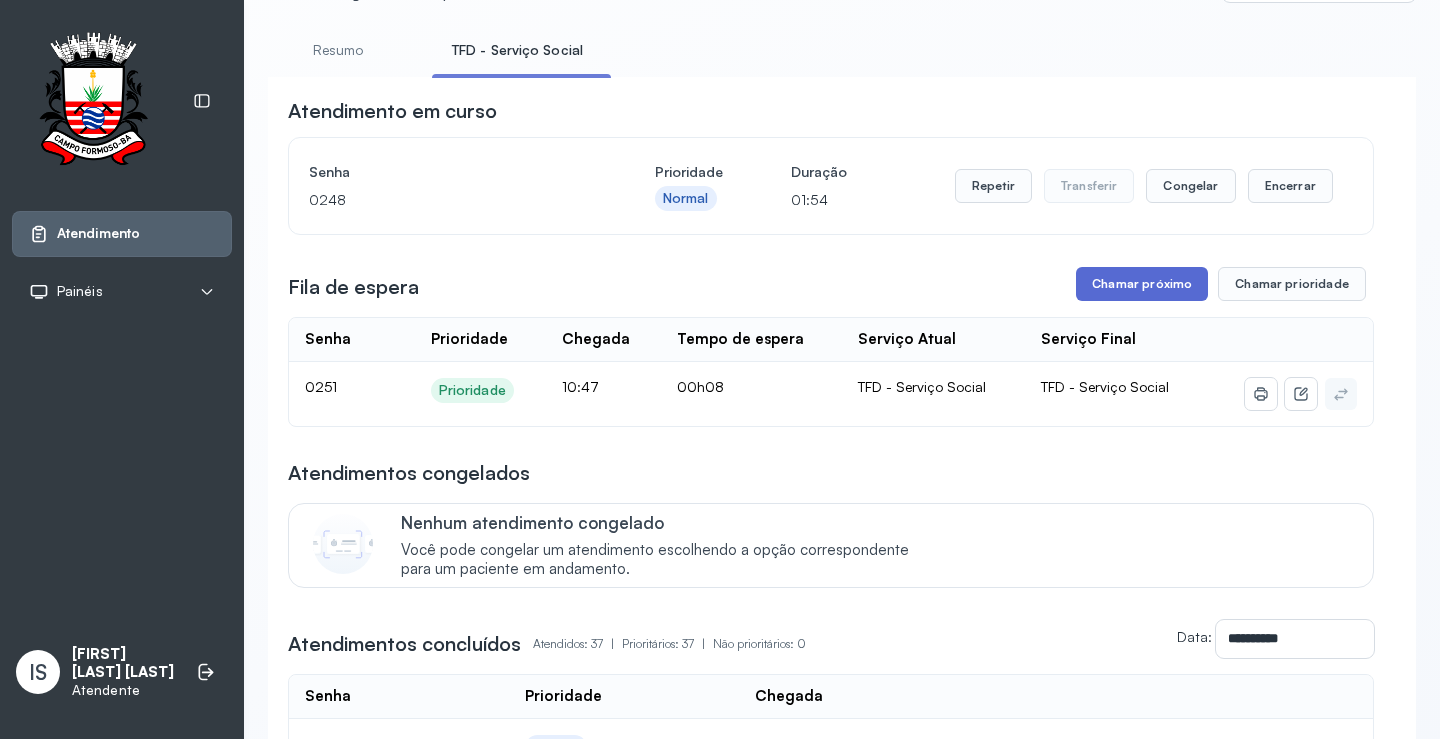 click on "Chamar próximo" at bounding box center (1142, 284) 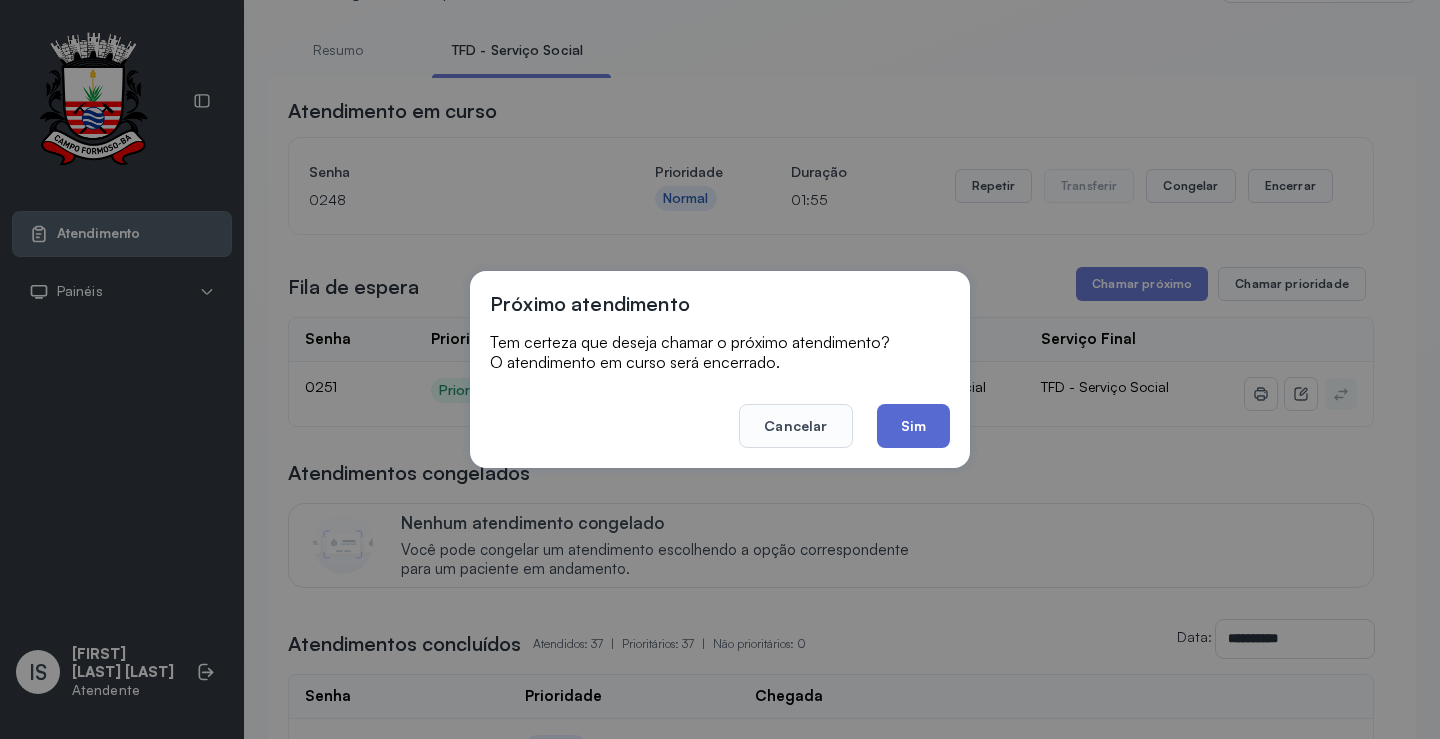 click on "Sim" 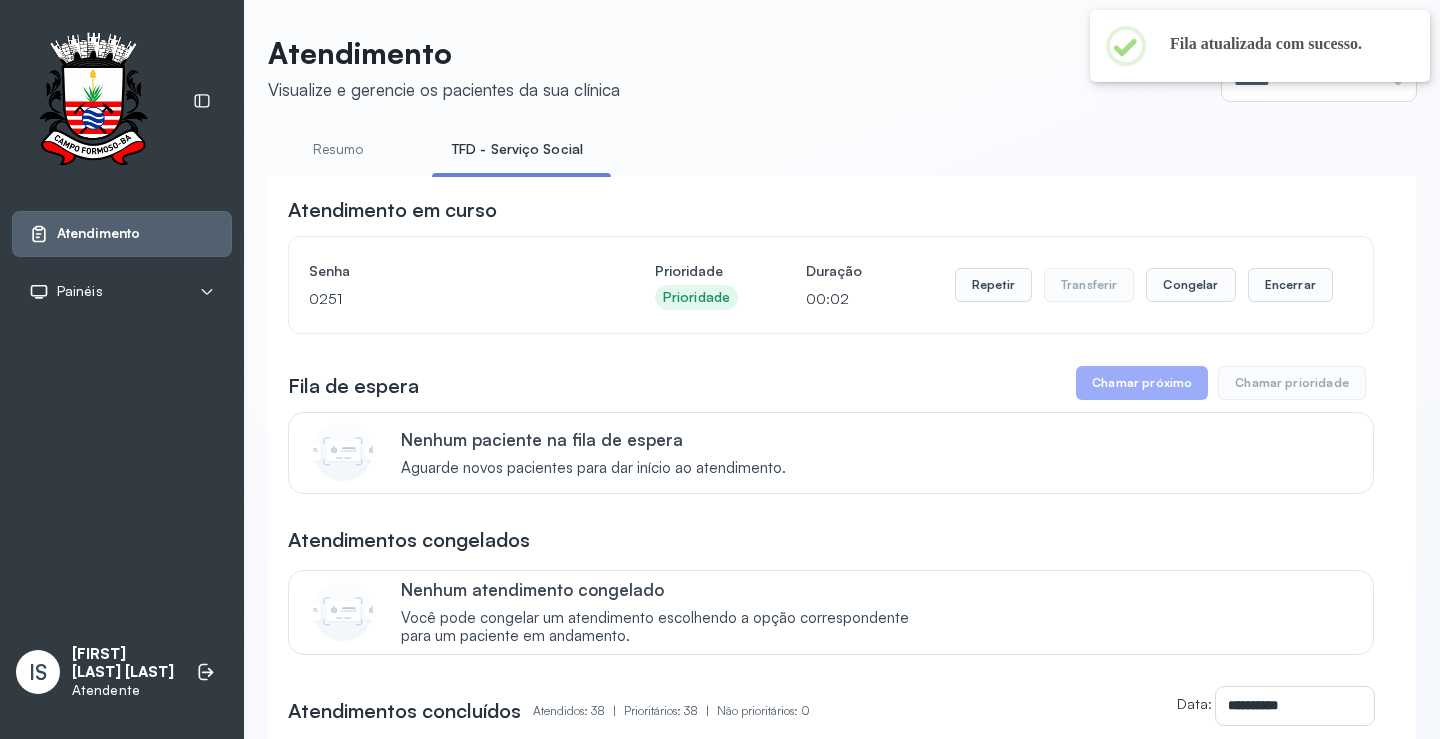 scroll, scrollTop: 100, scrollLeft: 0, axis: vertical 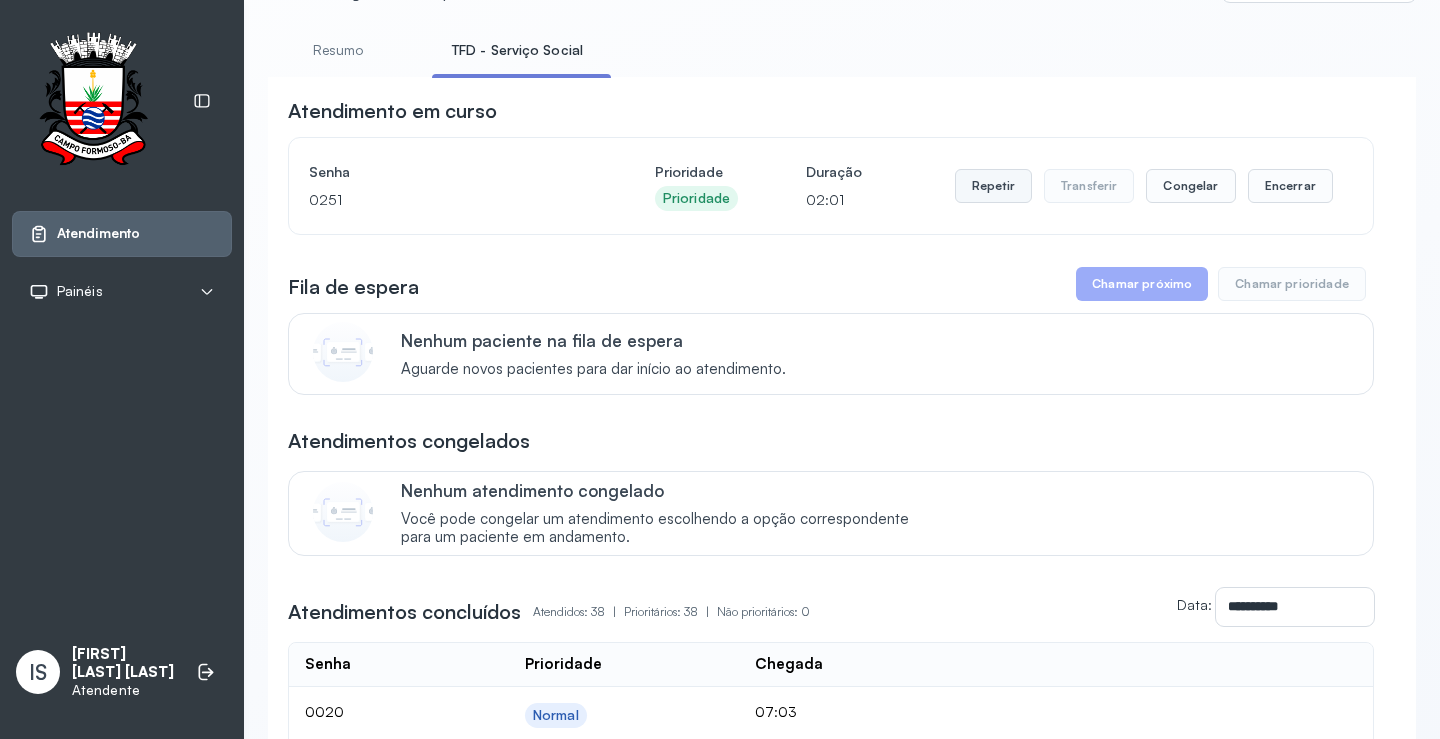 click on "Repetir" at bounding box center (993, 186) 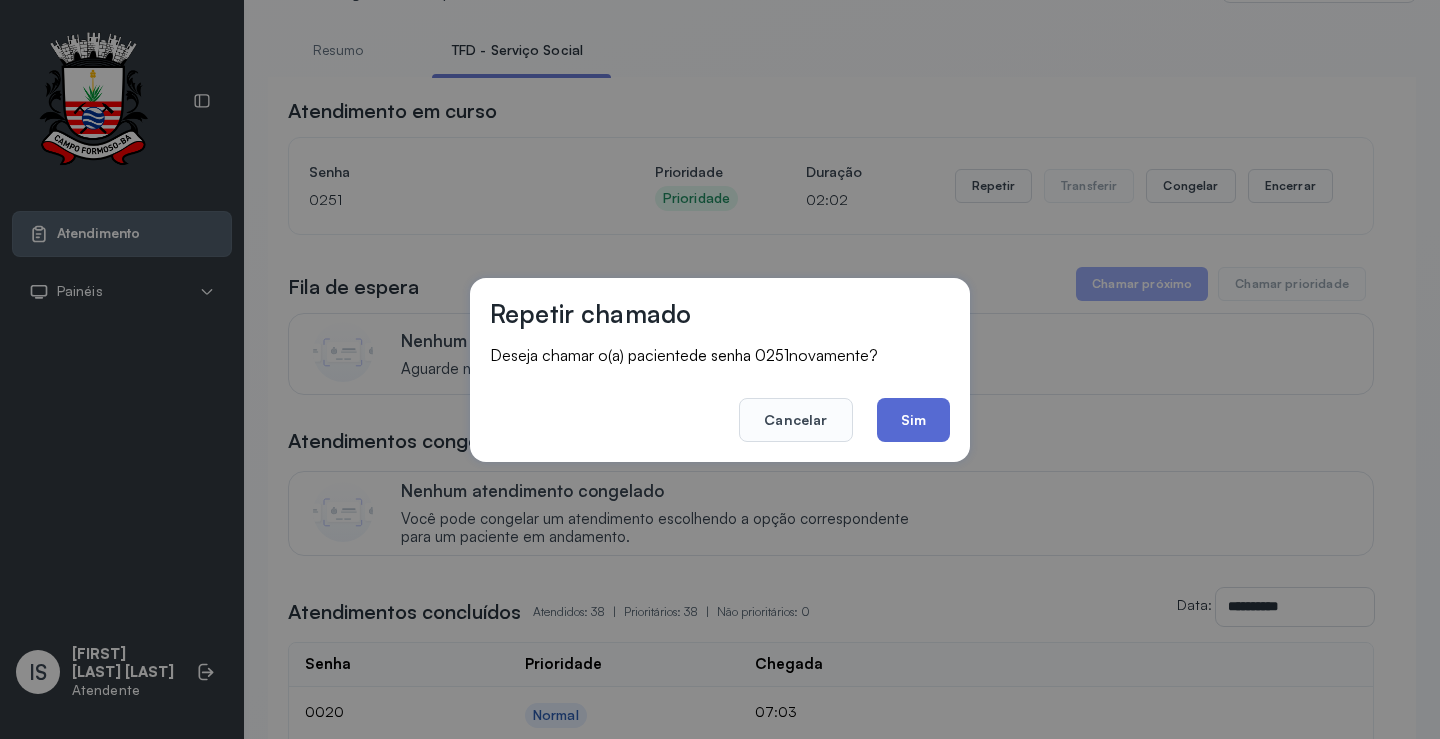 click on "Sim" 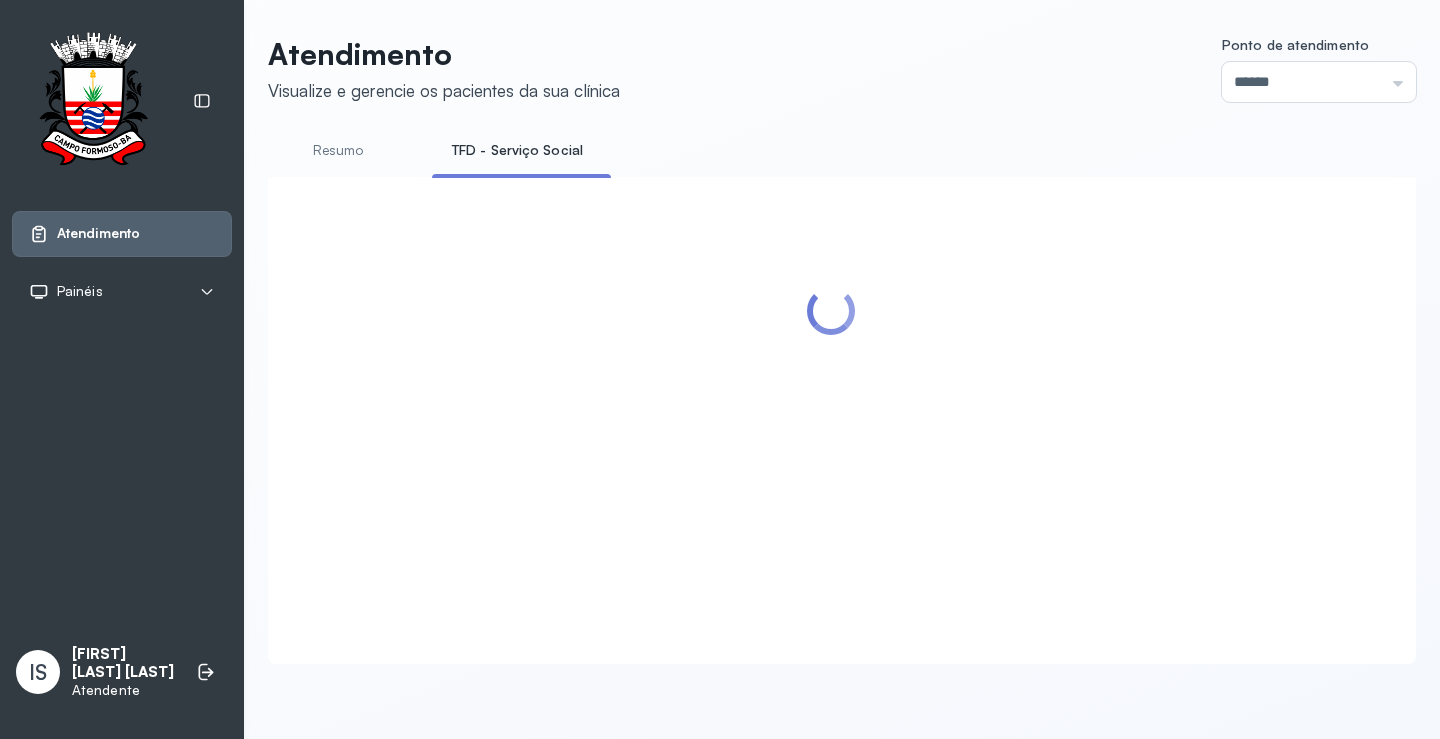 scroll, scrollTop: 100, scrollLeft: 0, axis: vertical 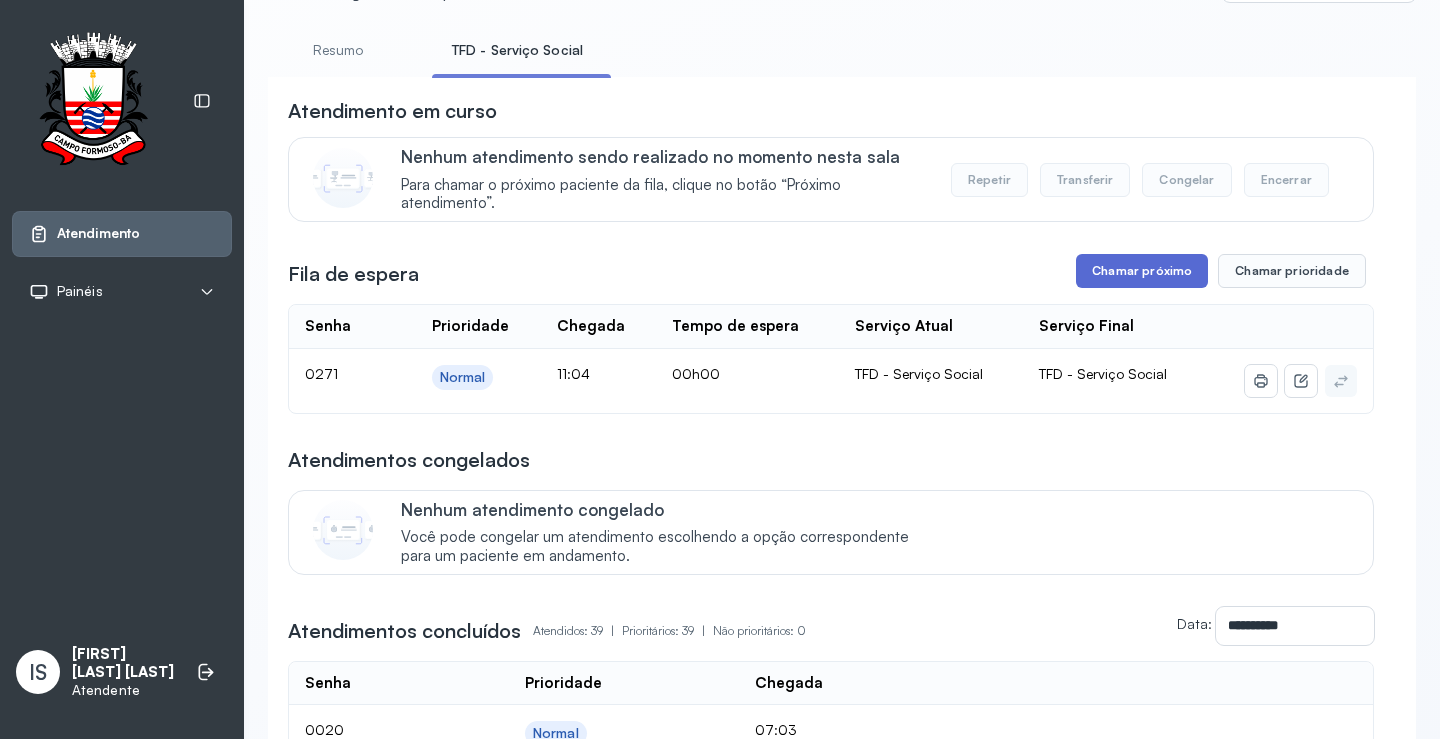 click on "Chamar próximo" at bounding box center (1142, 271) 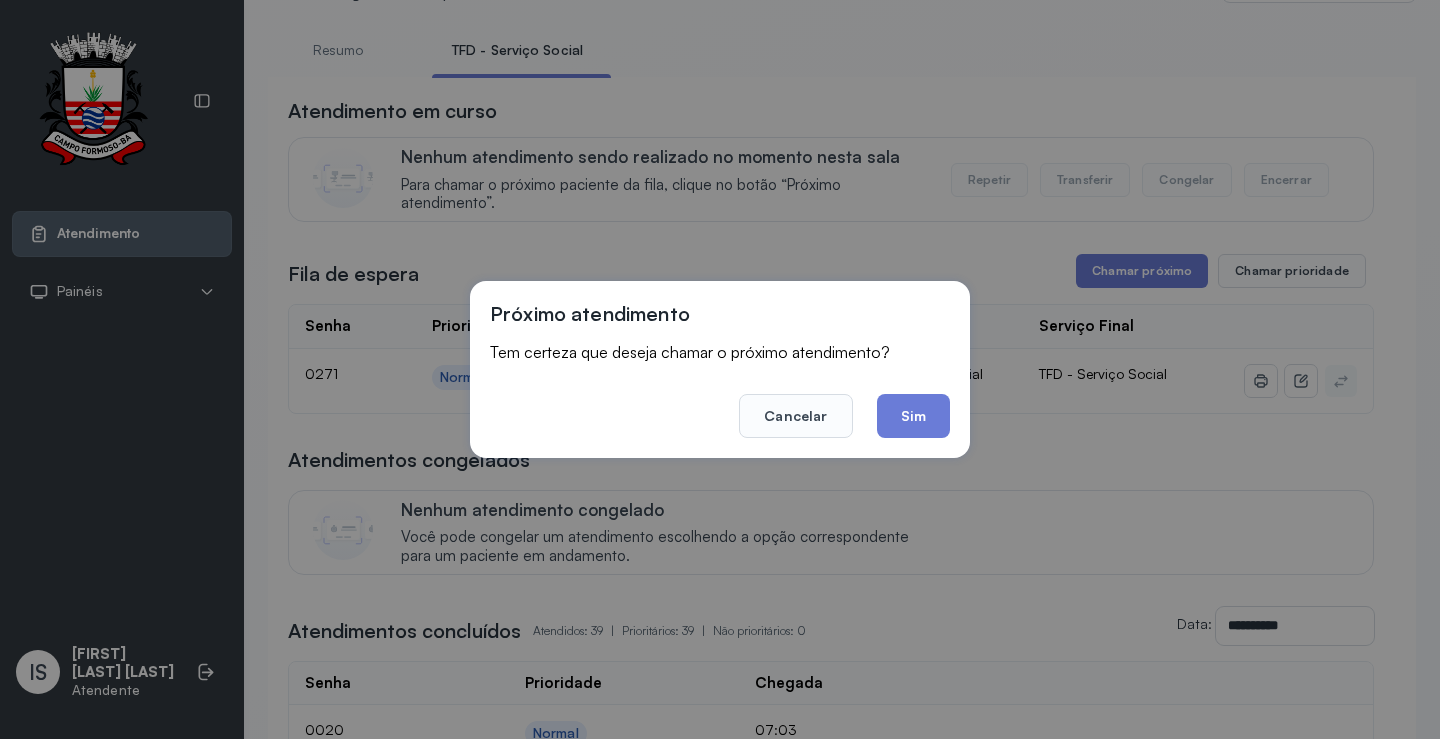 drag, startPoint x: 918, startPoint y: 416, endPoint x: 952, endPoint y: 402, distance: 36.769554 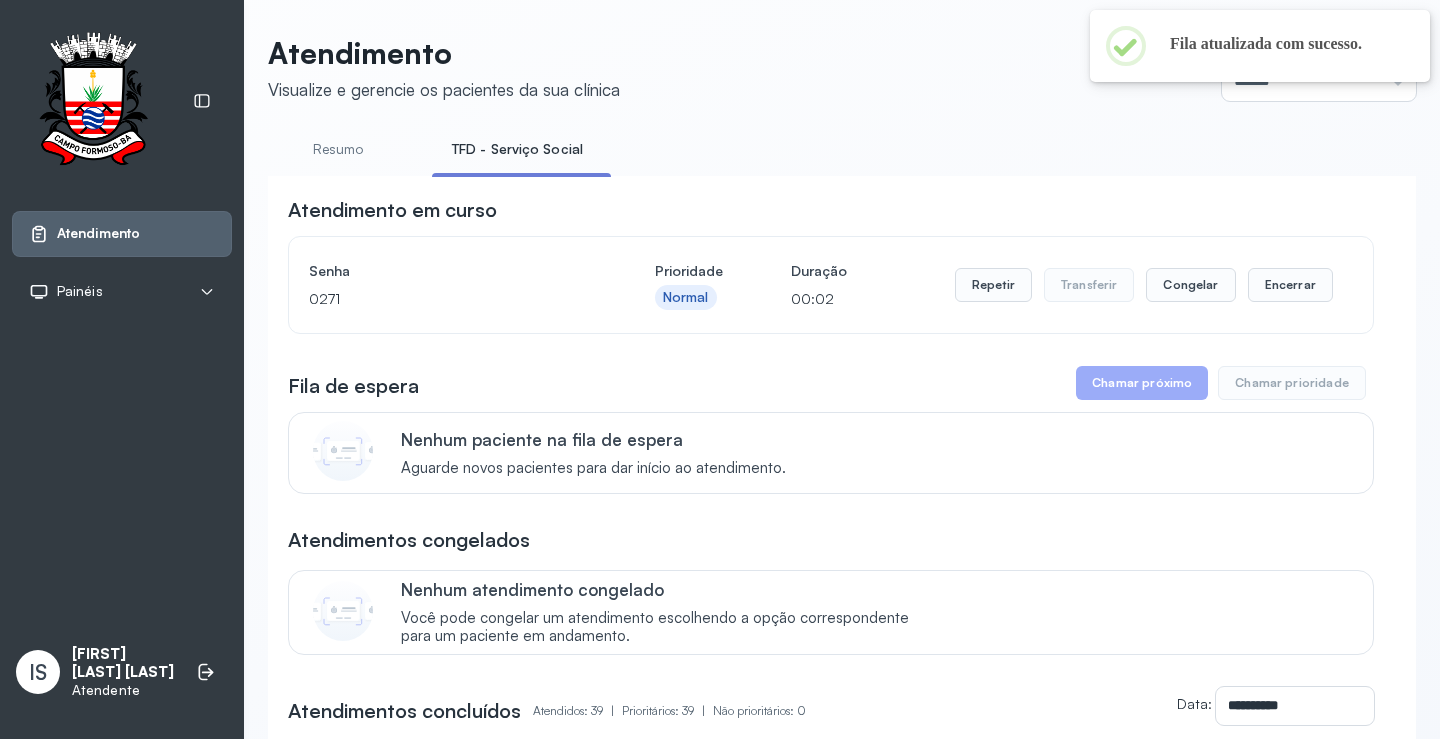 scroll, scrollTop: 100, scrollLeft: 0, axis: vertical 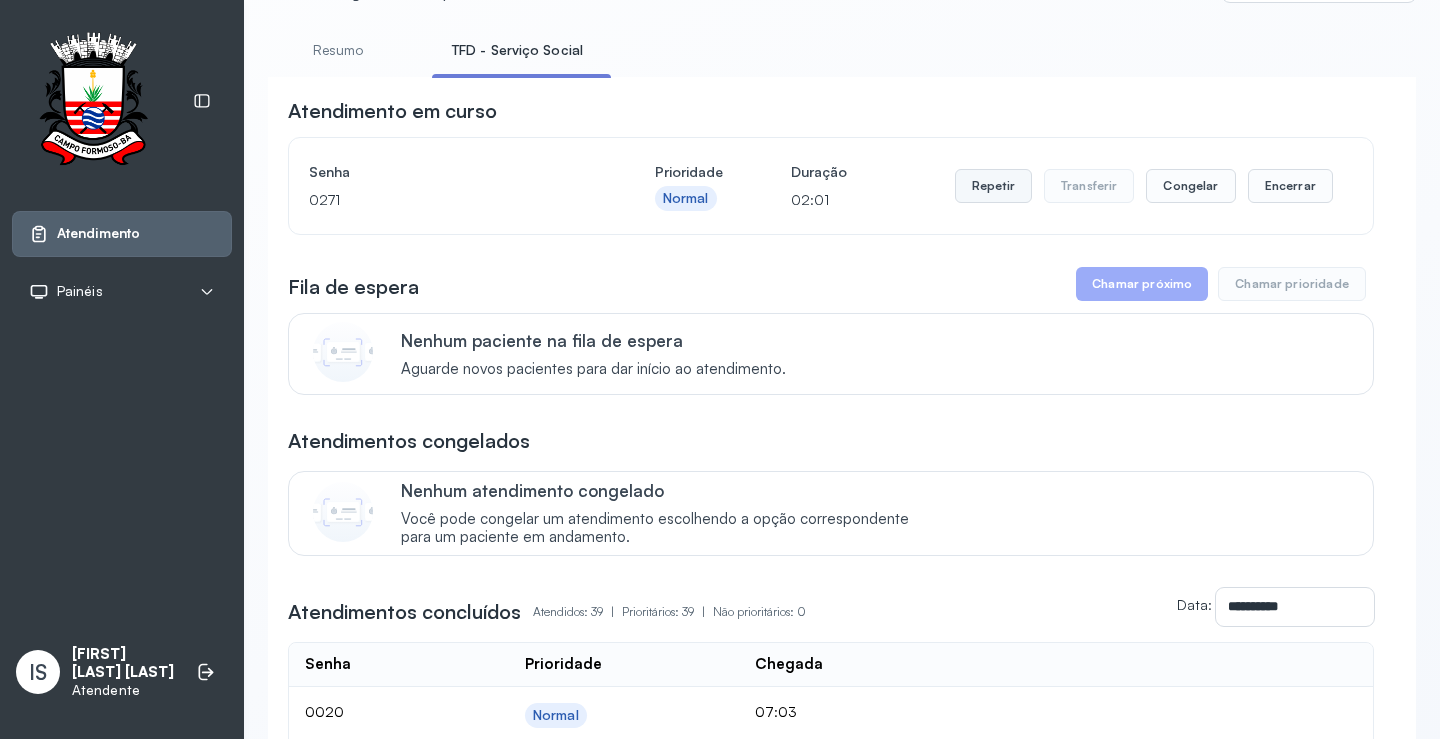 click on "Repetir" at bounding box center [993, 186] 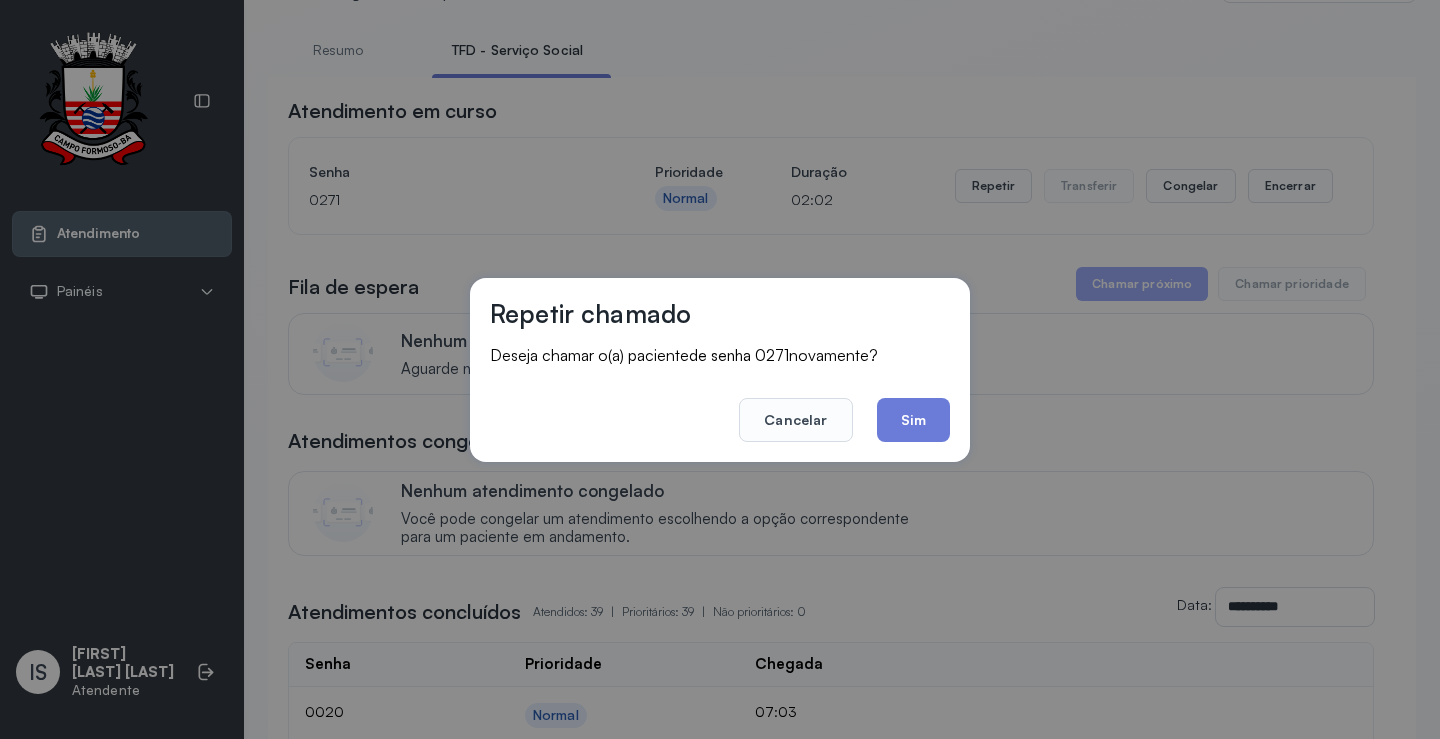 drag, startPoint x: 915, startPoint y: 414, endPoint x: 935, endPoint y: 309, distance: 106.887794 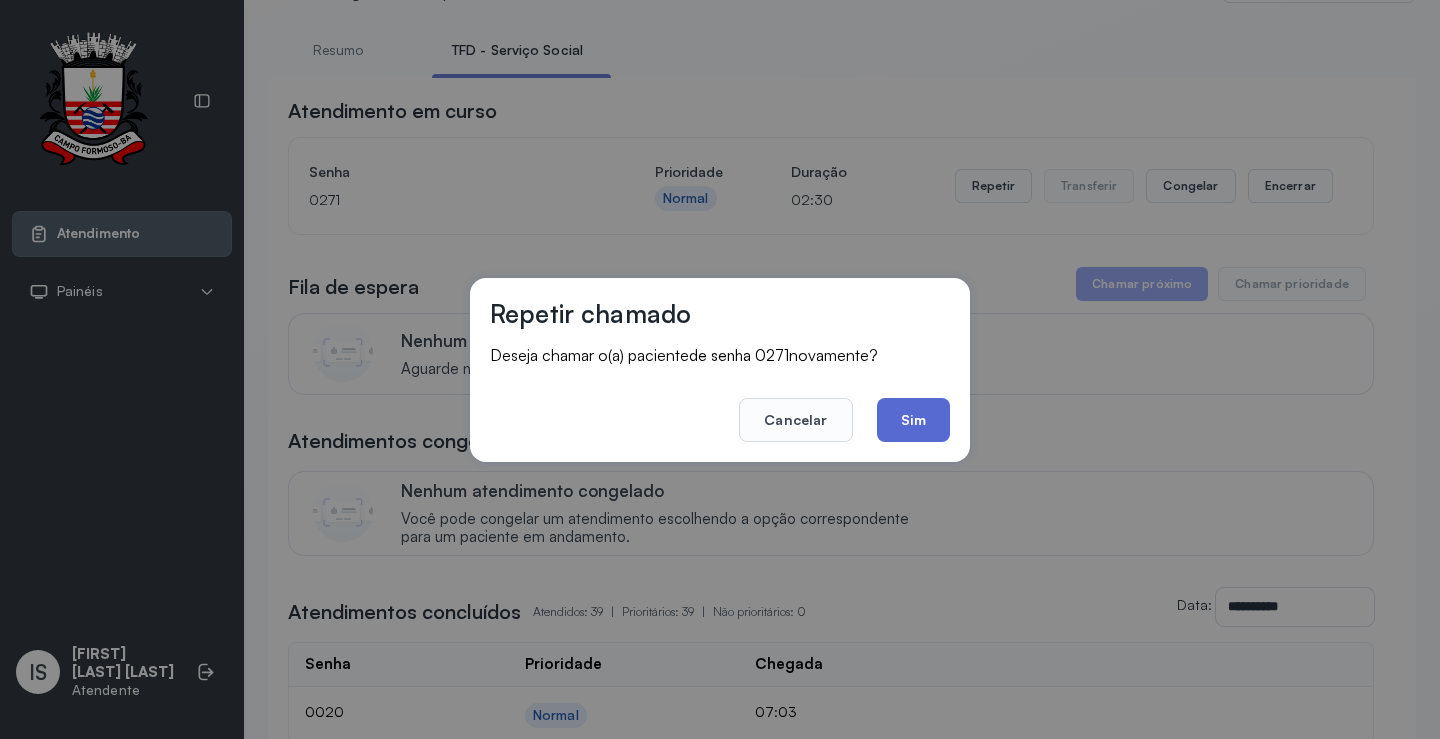 click on "Sim" 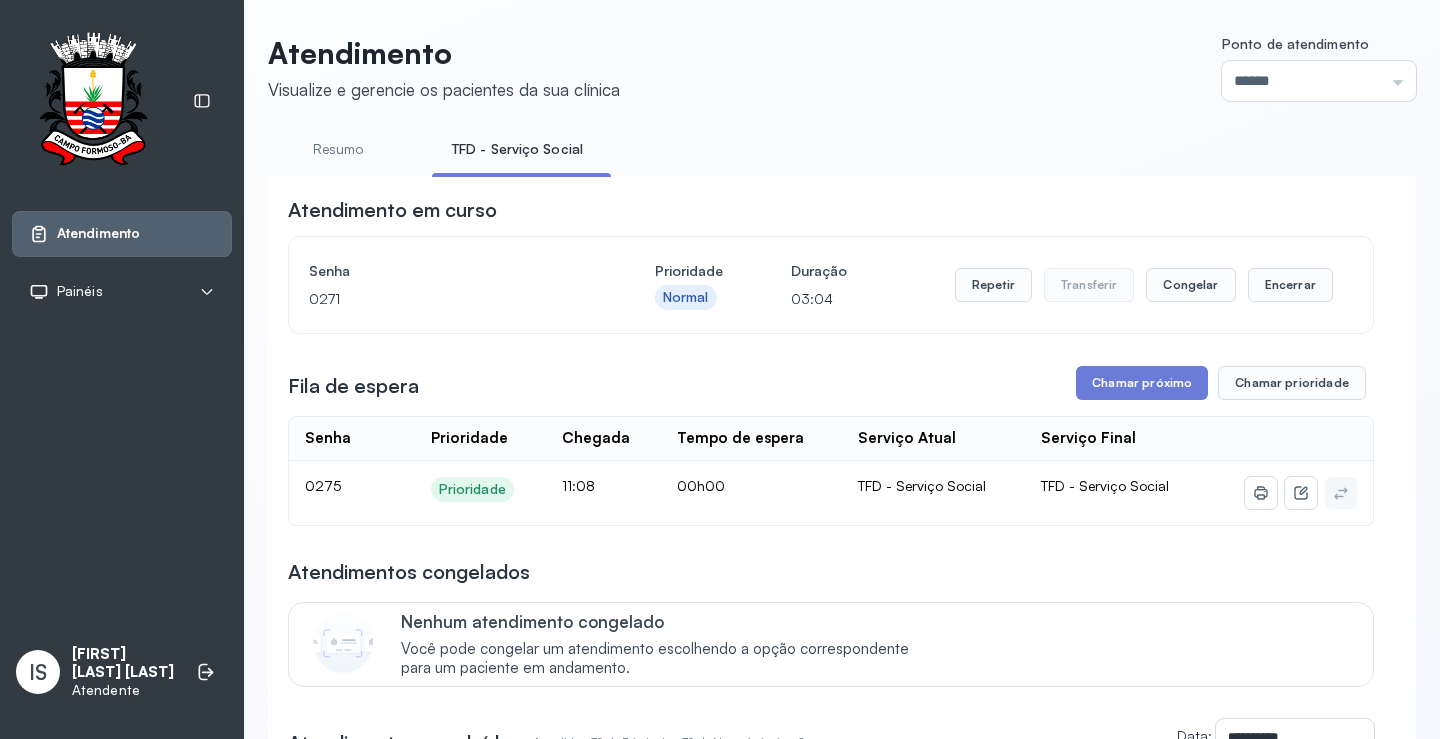 scroll, scrollTop: 100, scrollLeft: 0, axis: vertical 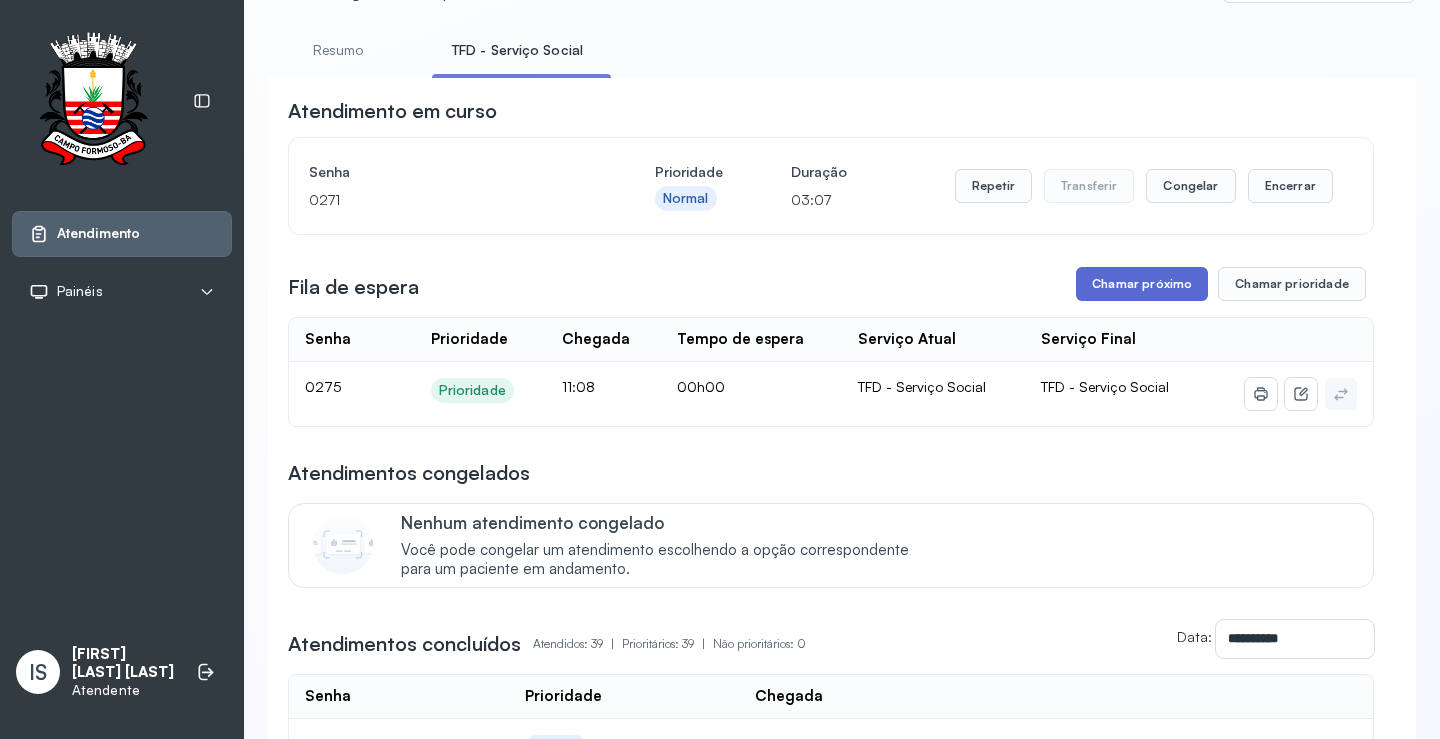 click on "Chamar próximo" at bounding box center (1142, 284) 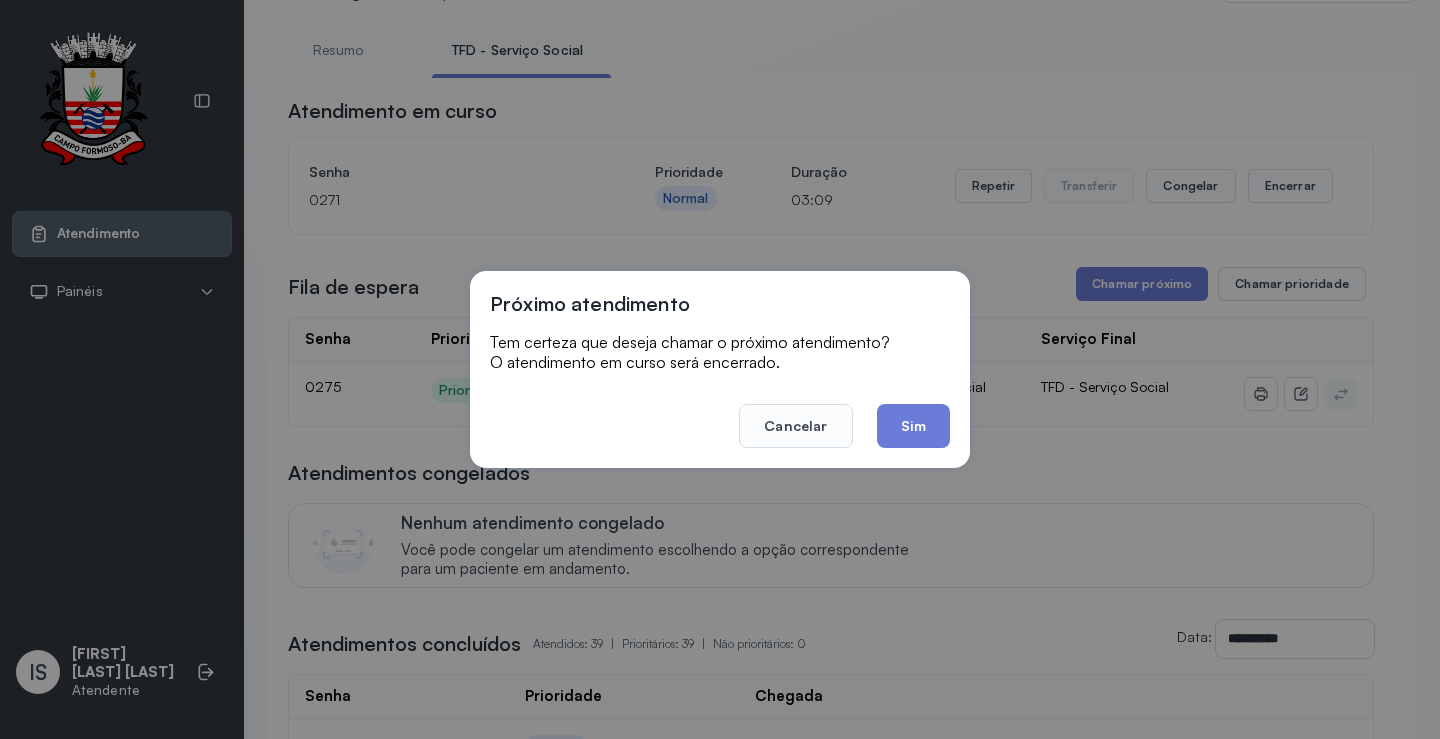 drag, startPoint x: 930, startPoint y: 429, endPoint x: 924, endPoint y: 416, distance: 14.3178215 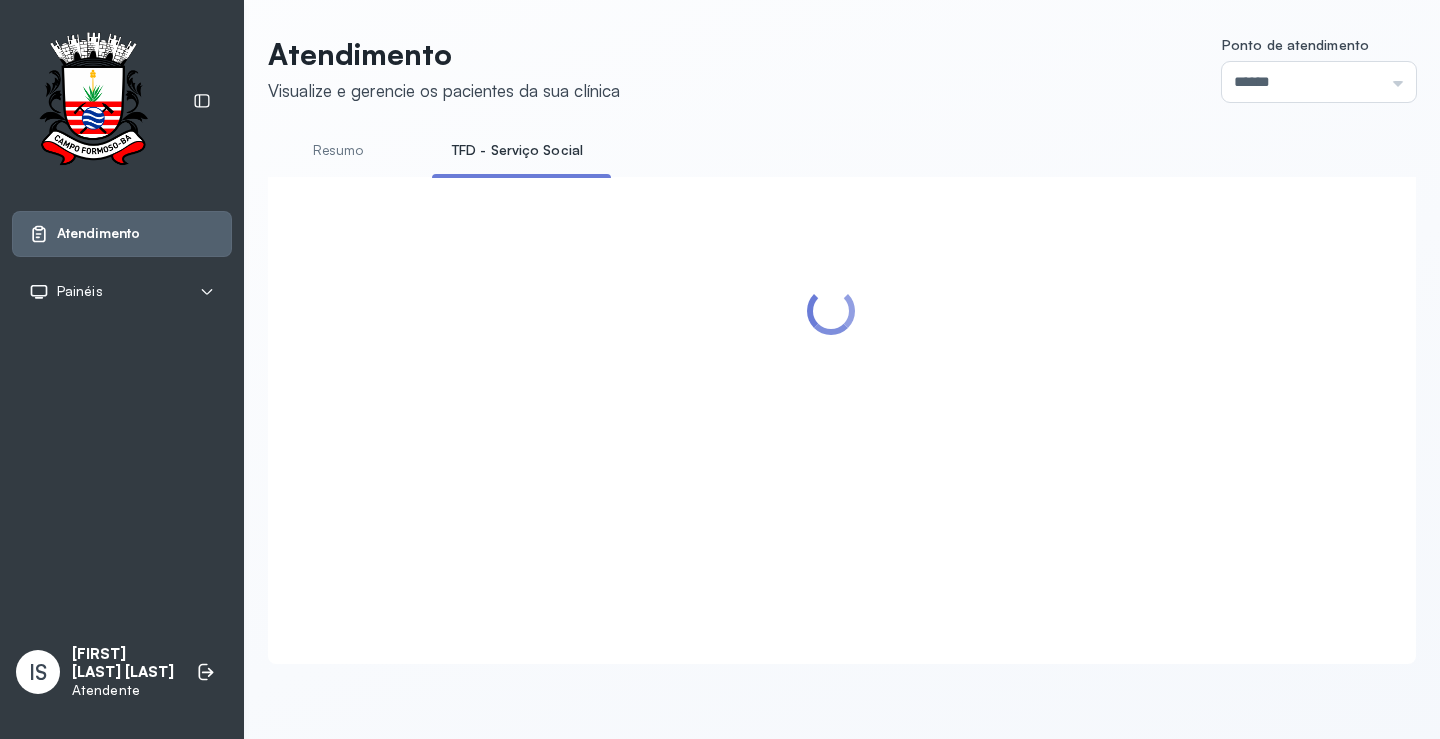 scroll, scrollTop: 100, scrollLeft: 0, axis: vertical 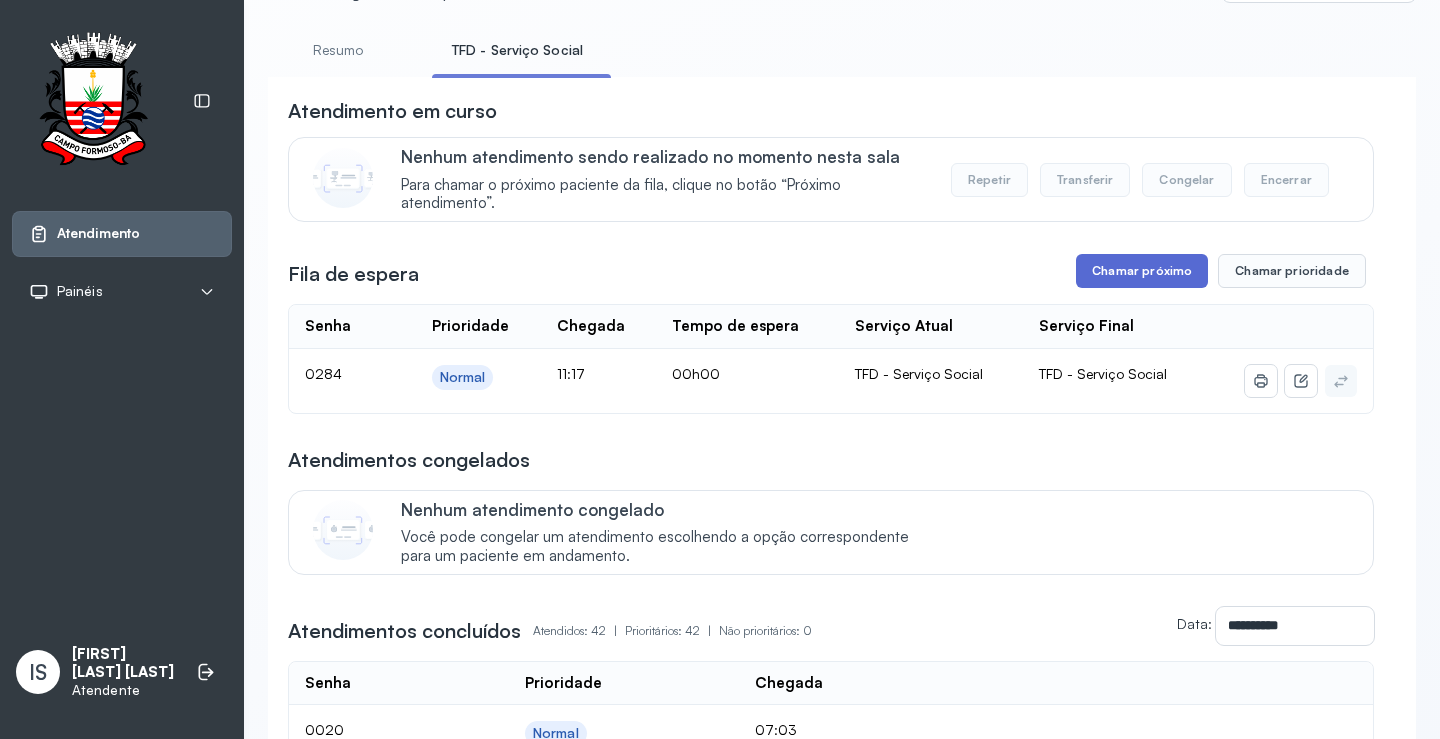 click on "Chamar próximo" at bounding box center [1142, 271] 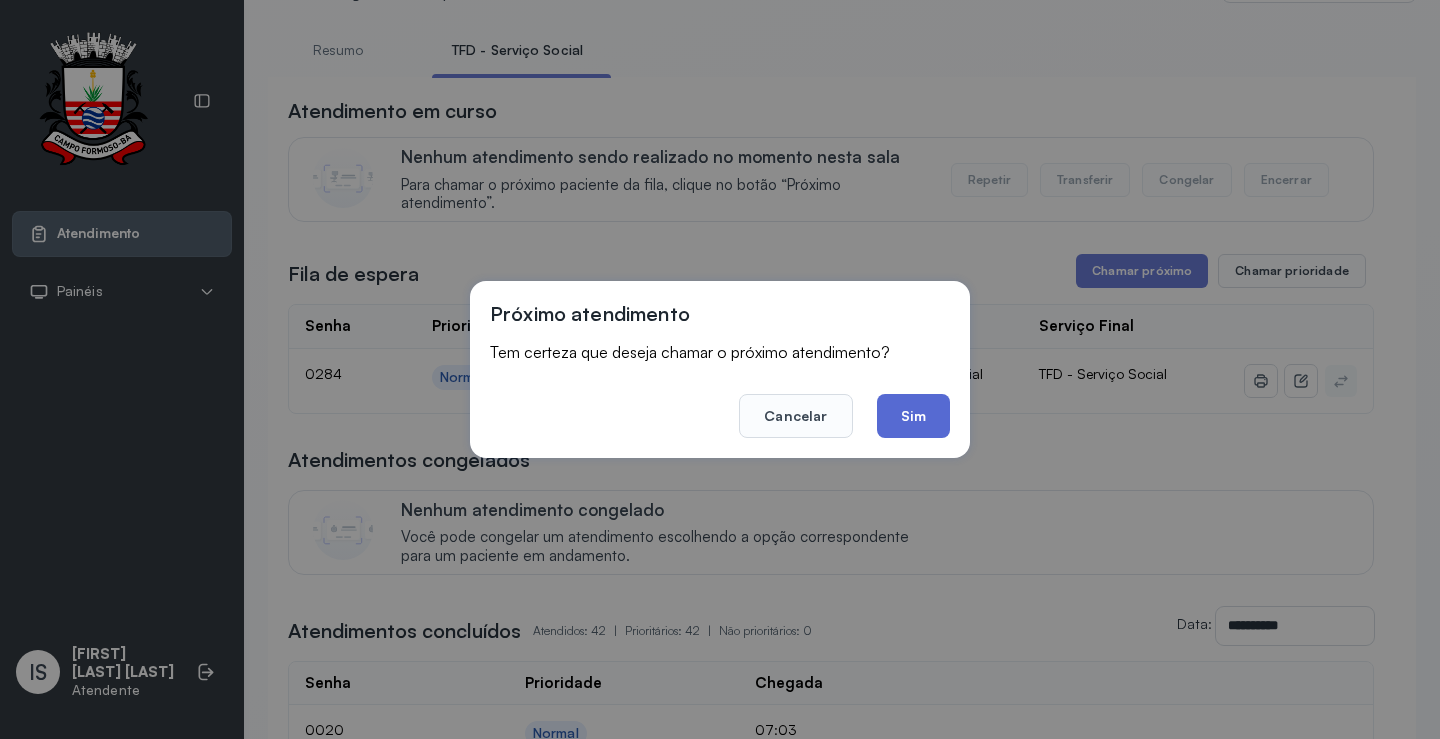 click on "Sim" 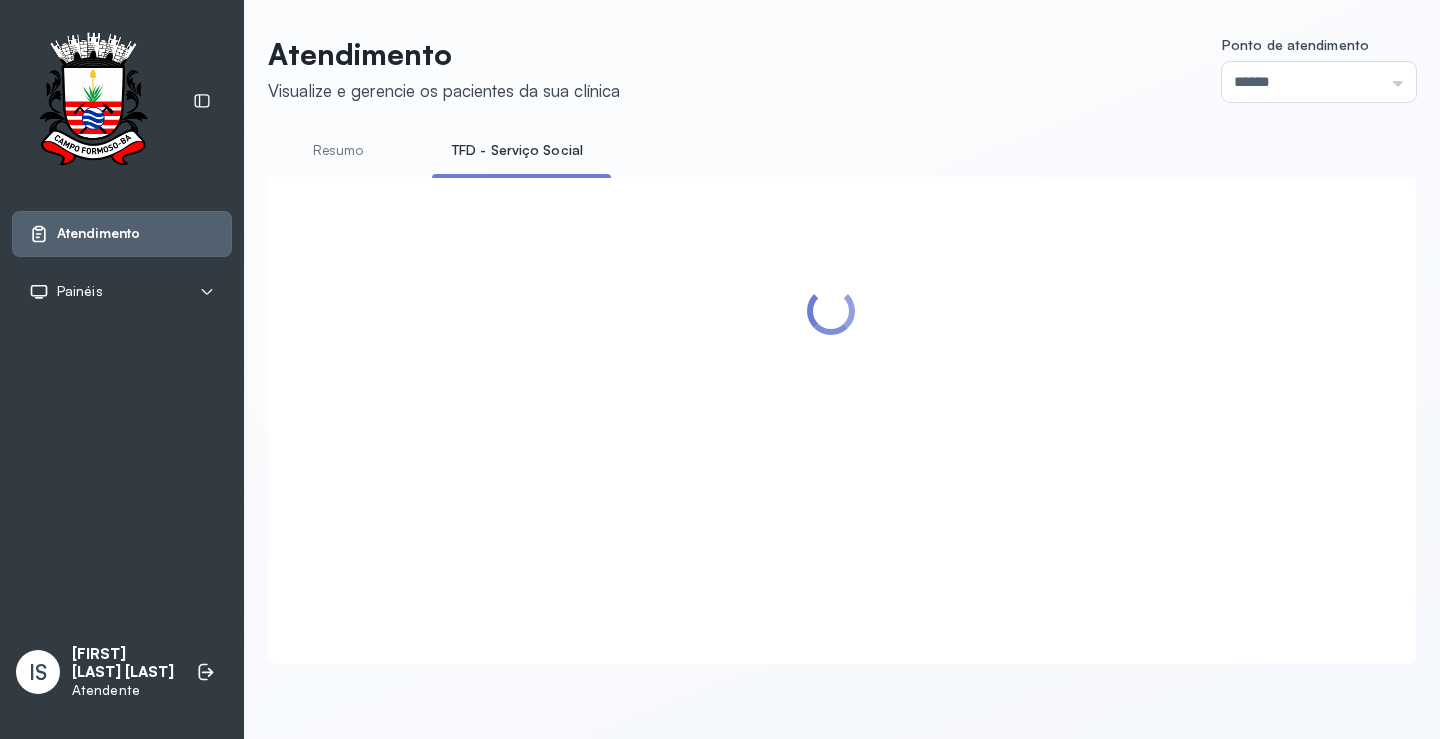 scroll, scrollTop: 100, scrollLeft: 0, axis: vertical 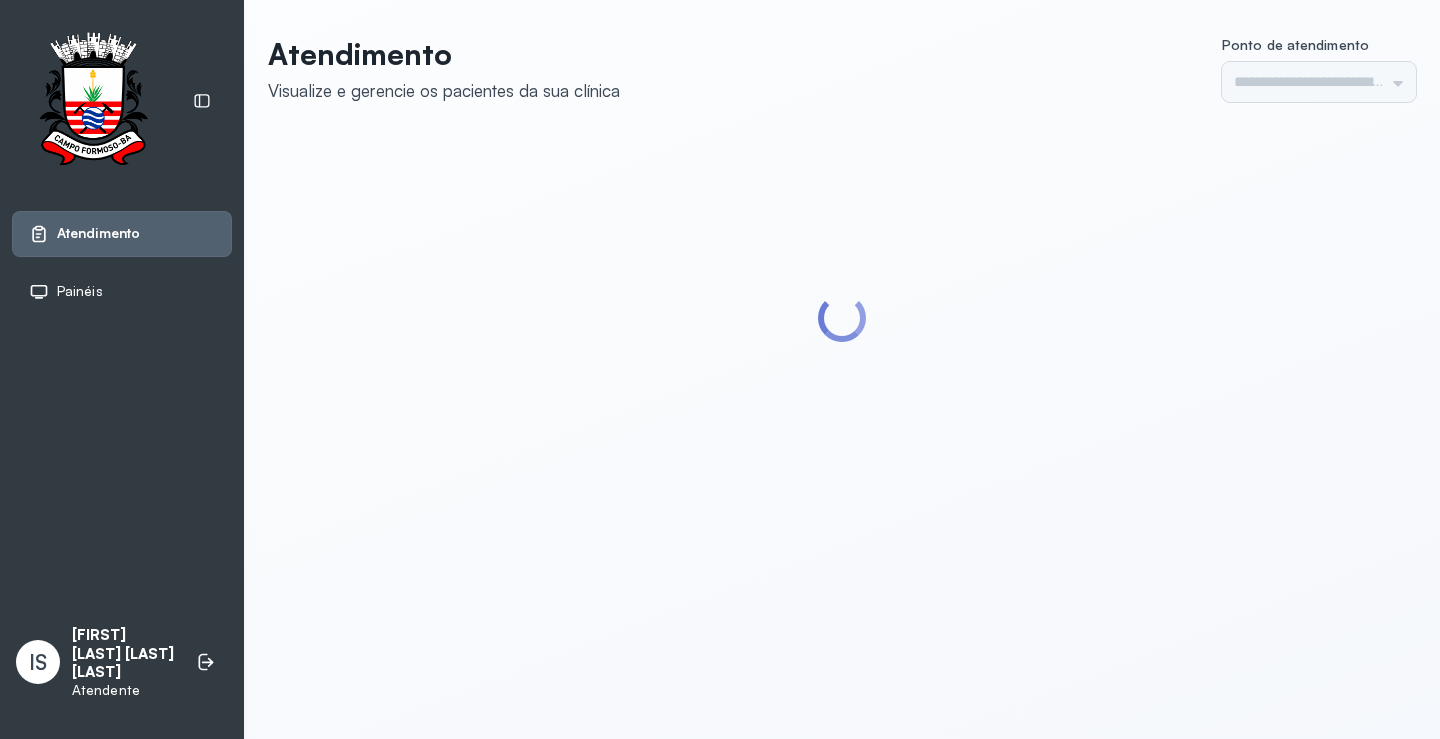 type on "******" 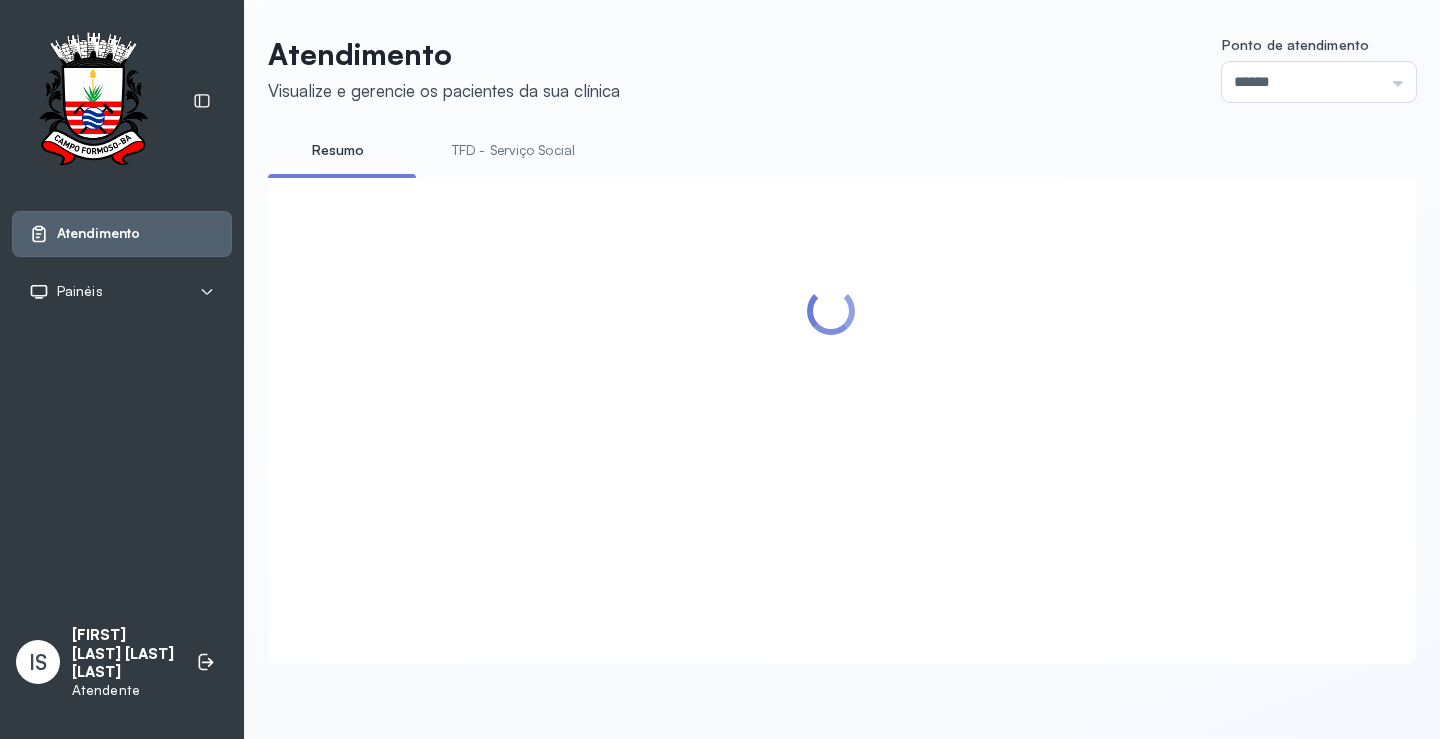 click on "TFD - Serviço Social" at bounding box center (513, 150) 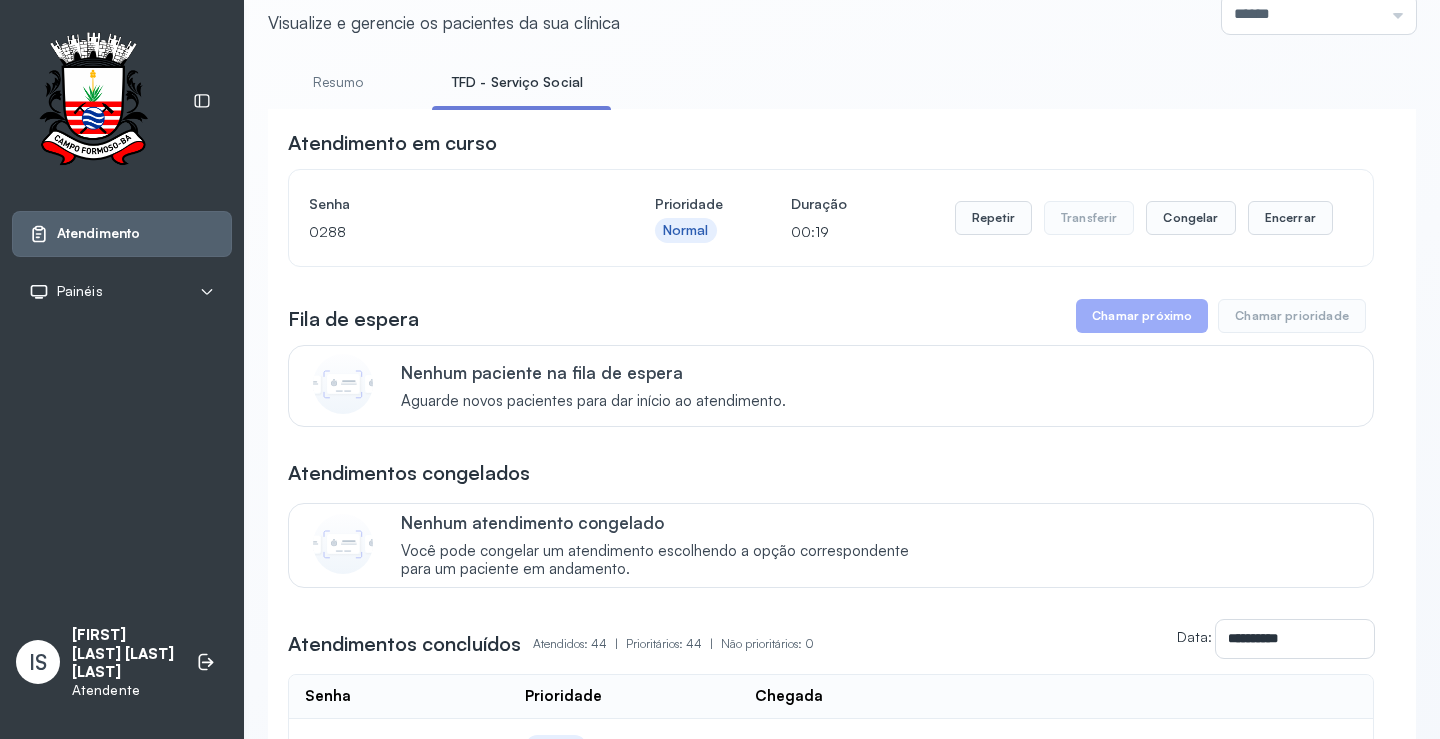scroll, scrollTop: 200, scrollLeft: 0, axis: vertical 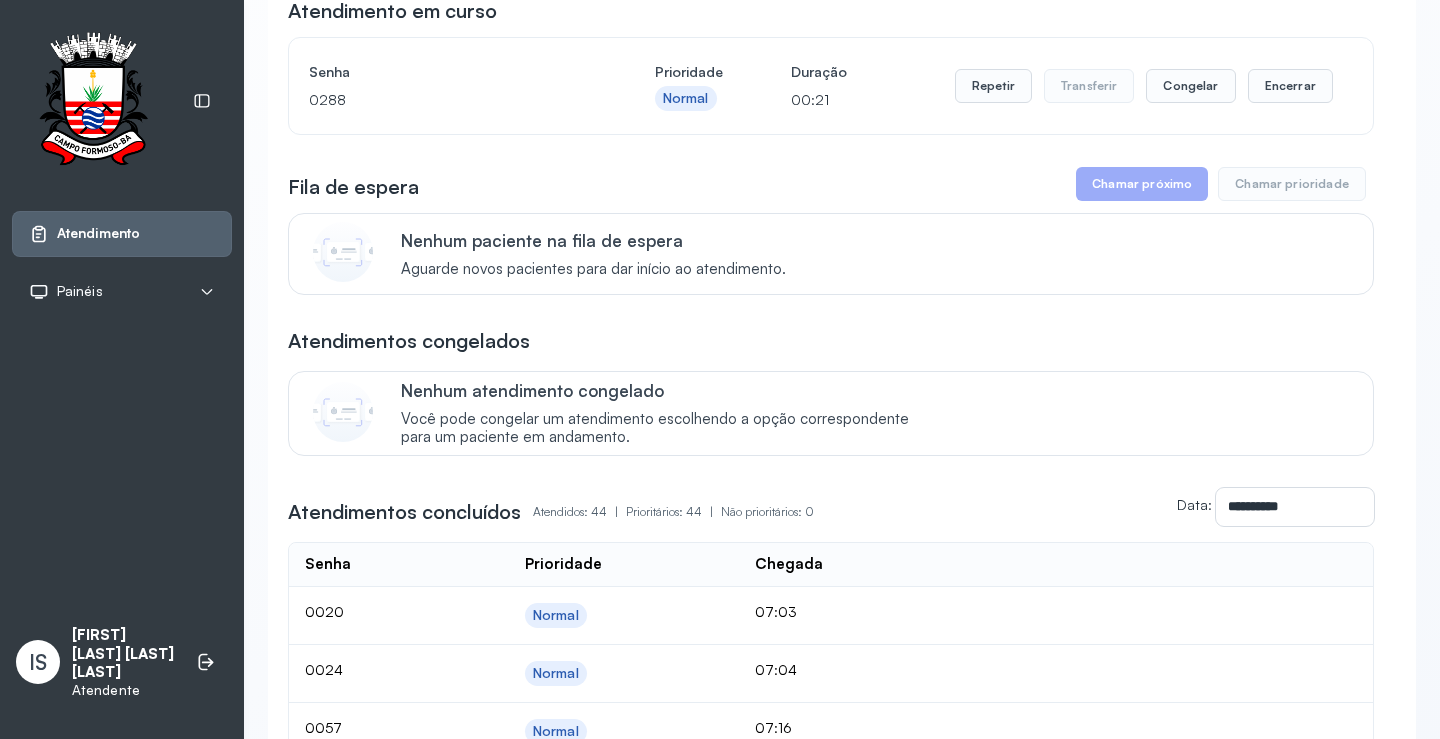 click on "Chamar próximo" at bounding box center [1142, 184] 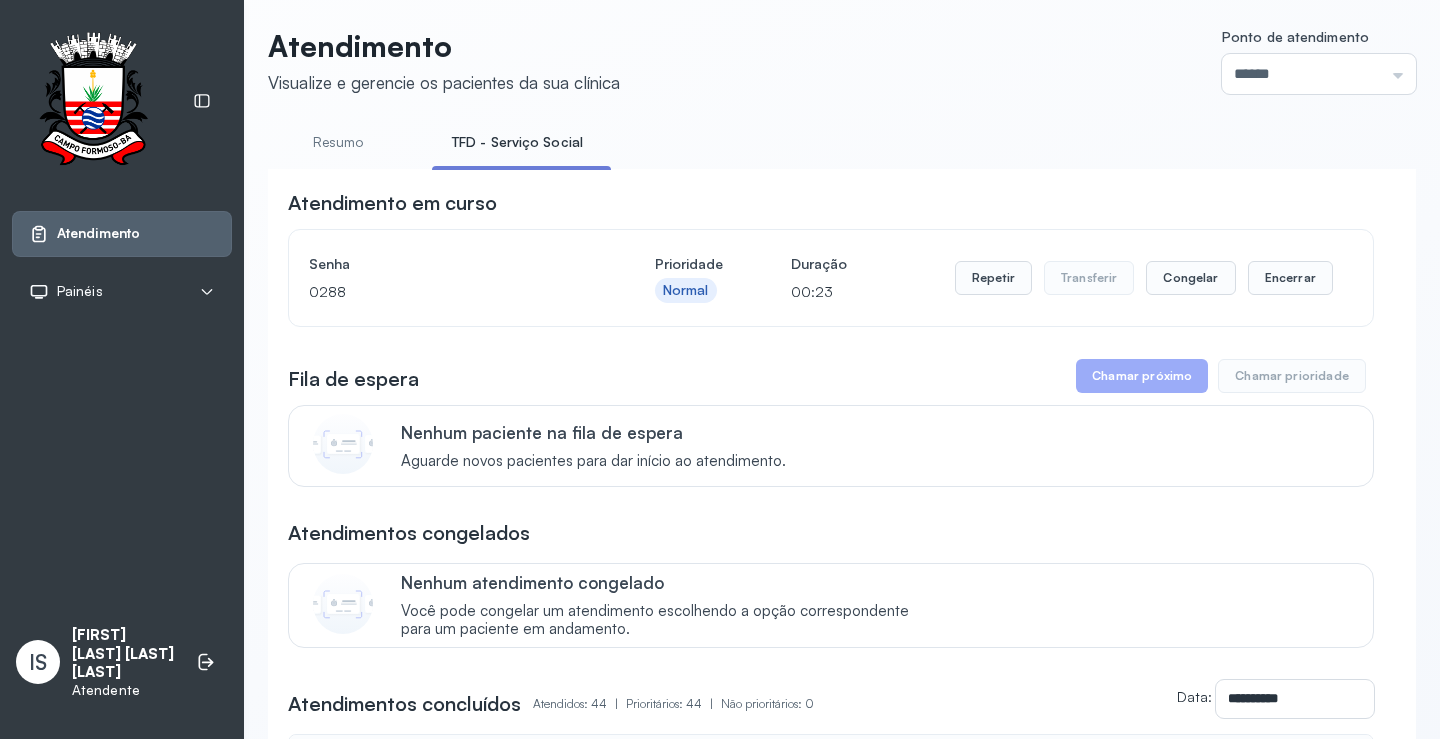 scroll, scrollTop: 0, scrollLeft: 0, axis: both 